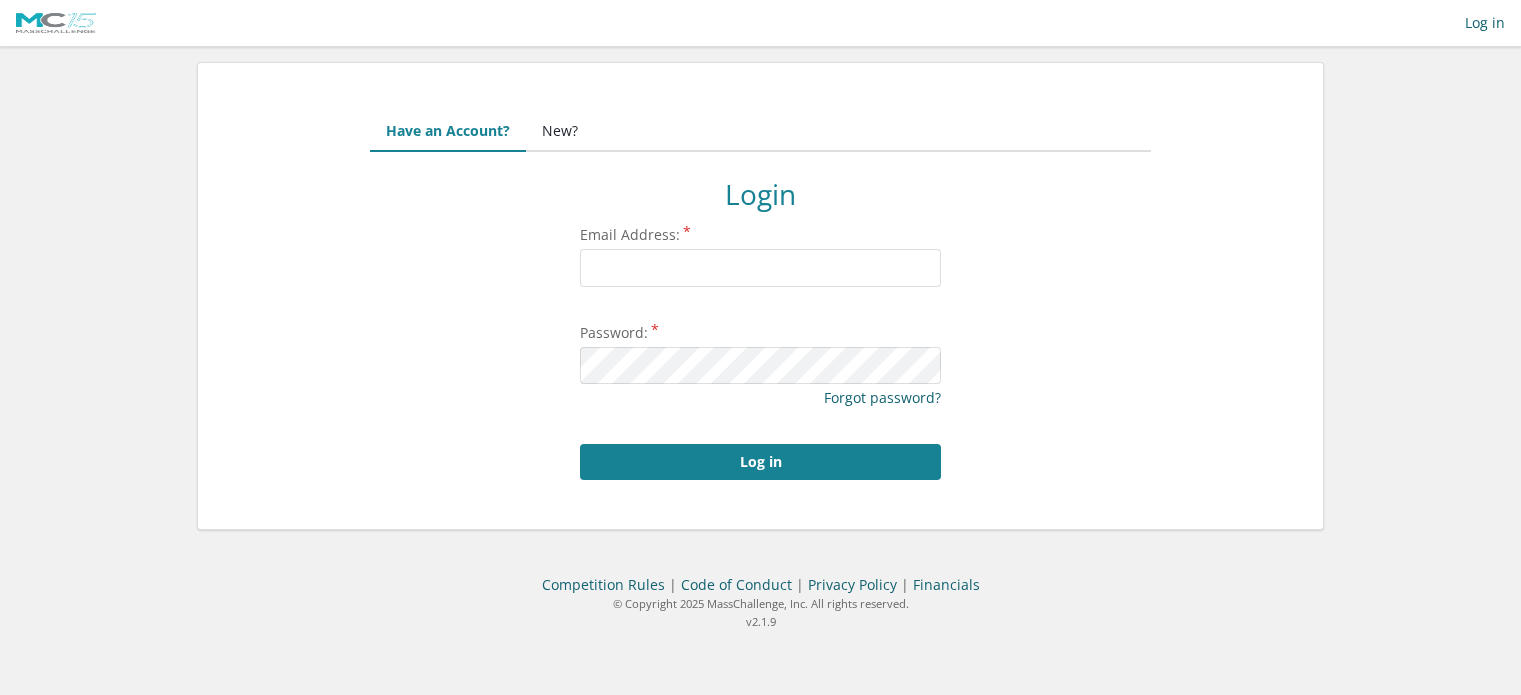 scroll, scrollTop: 0, scrollLeft: 0, axis: both 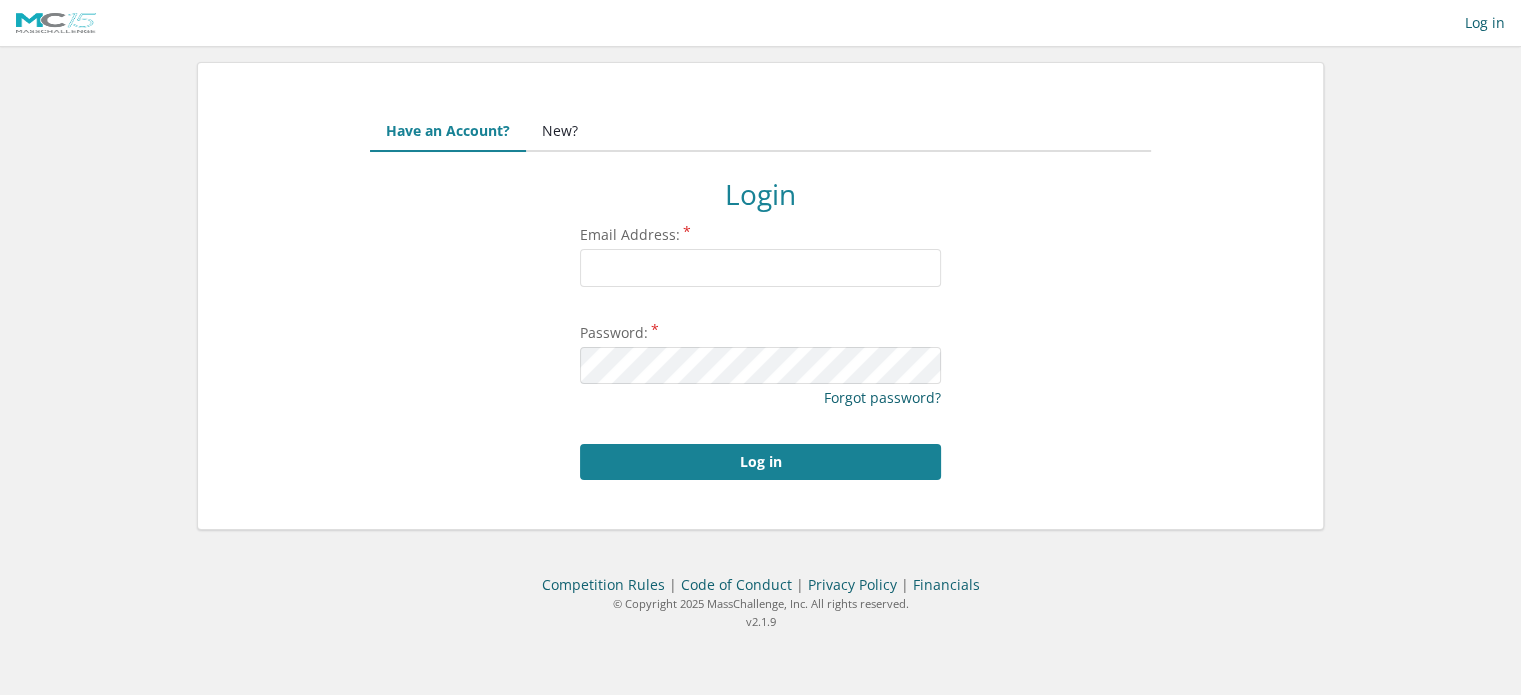 type on "[EMAIL]" 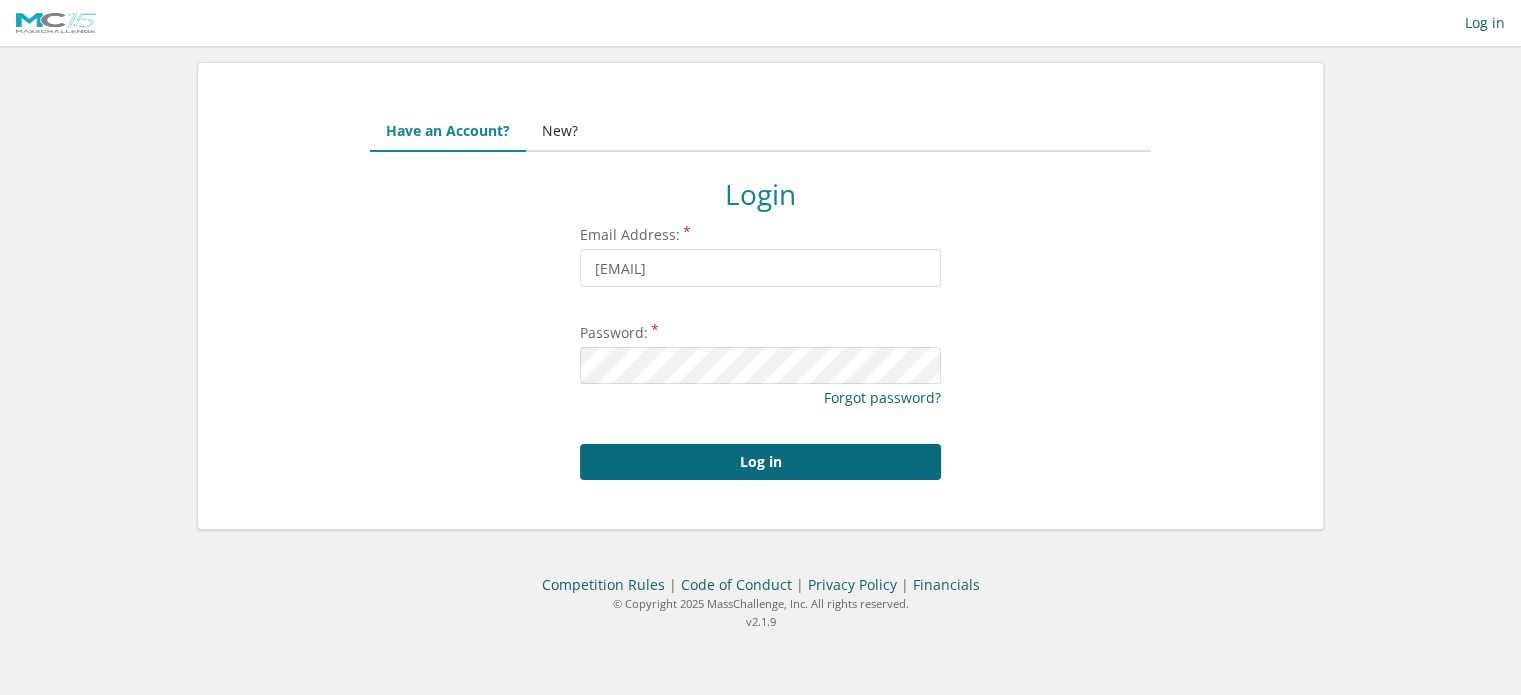 click on "Log in" at bounding box center [760, 462] 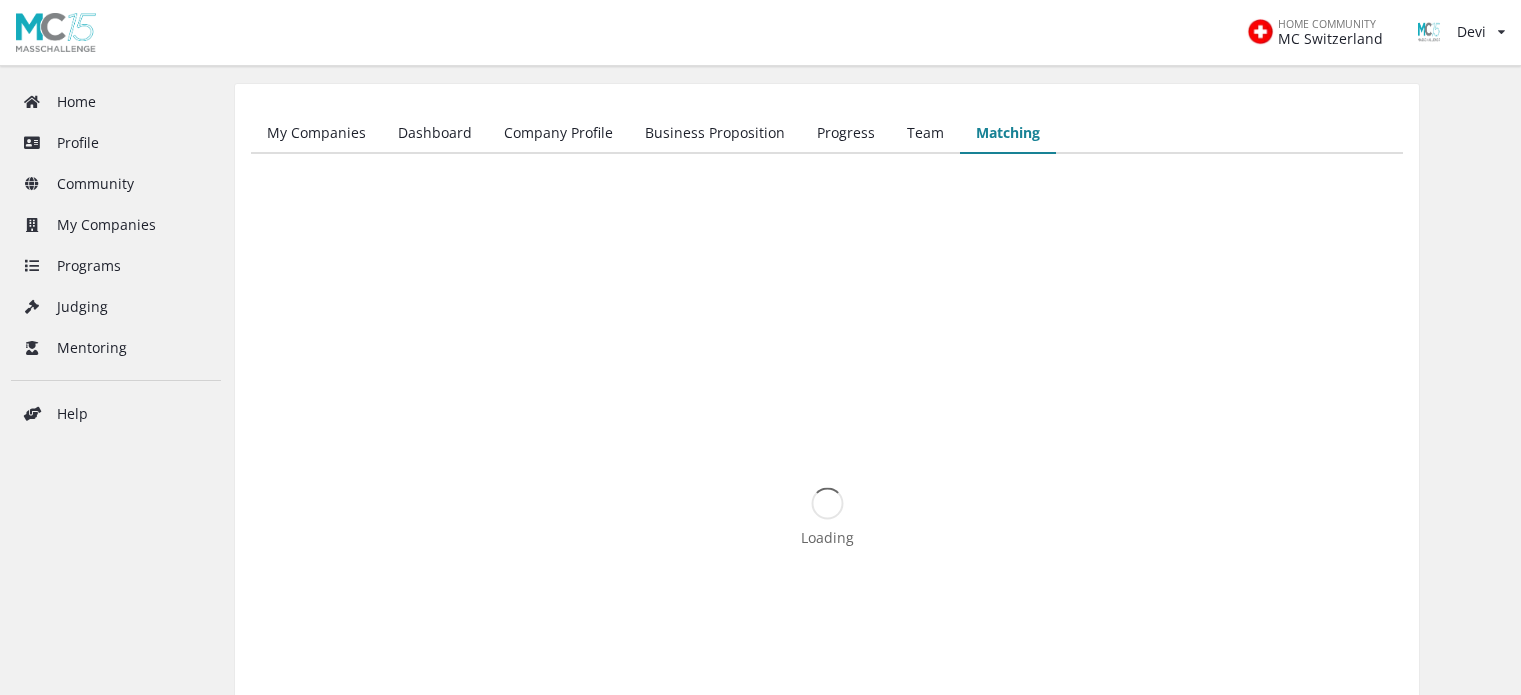 scroll, scrollTop: 0, scrollLeft: 0, axis: both 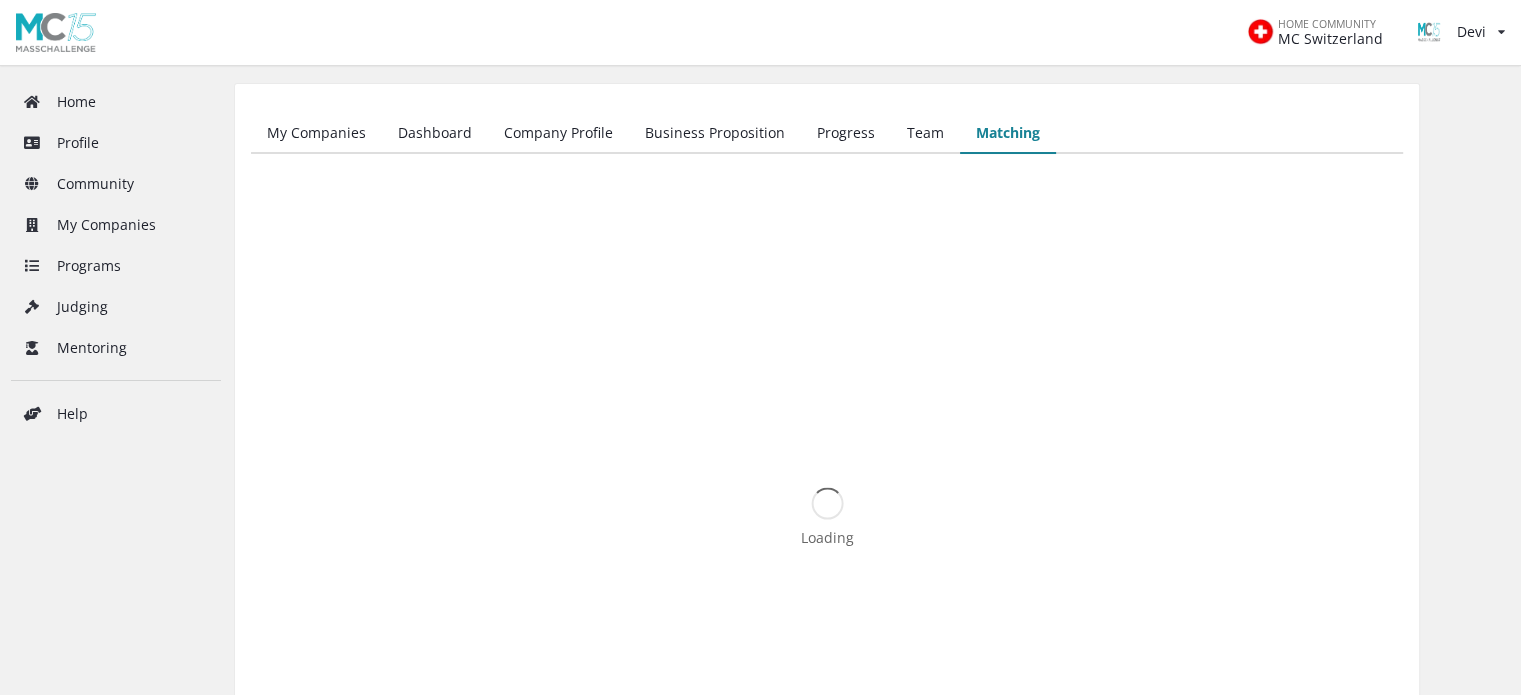 click on "Team" at bounding box center (925, 134) 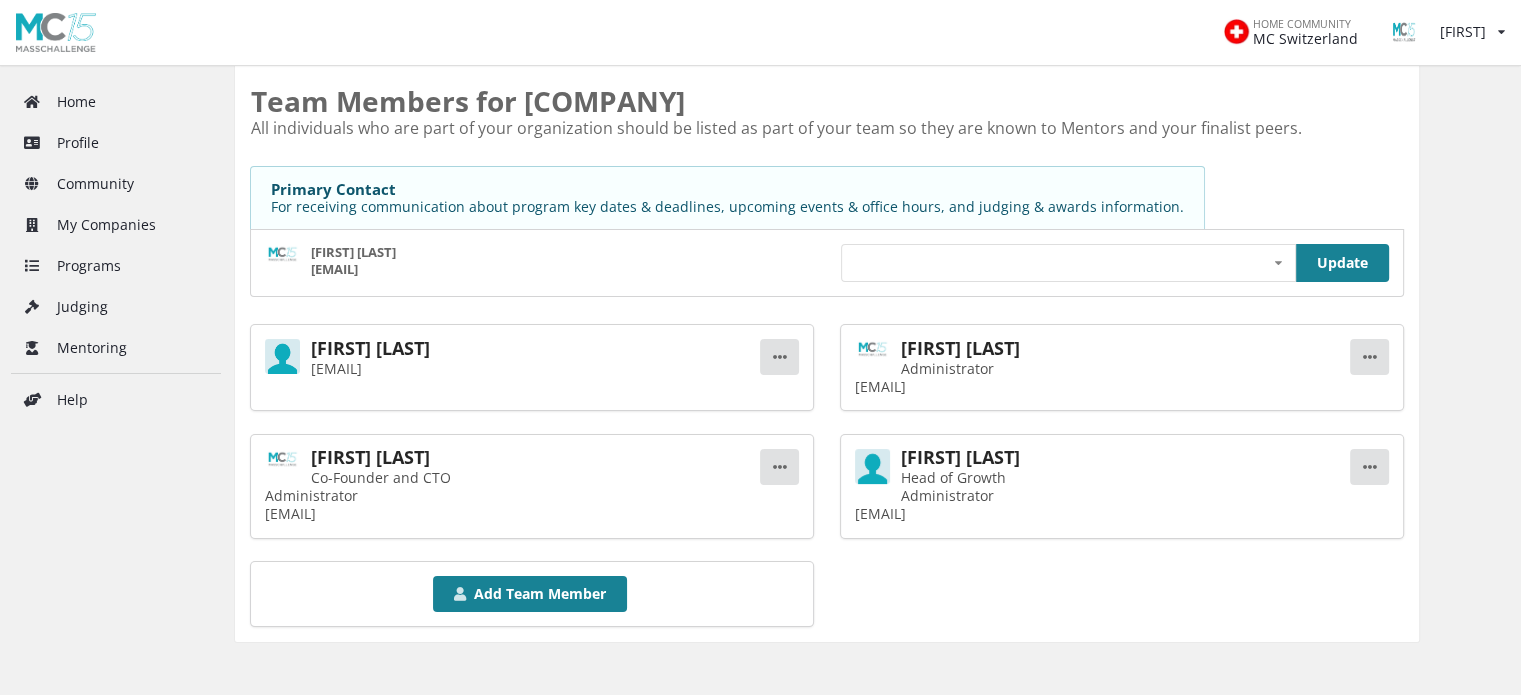 scroll, scrollTop: 100, scrollLeft: 0, axis: vertical 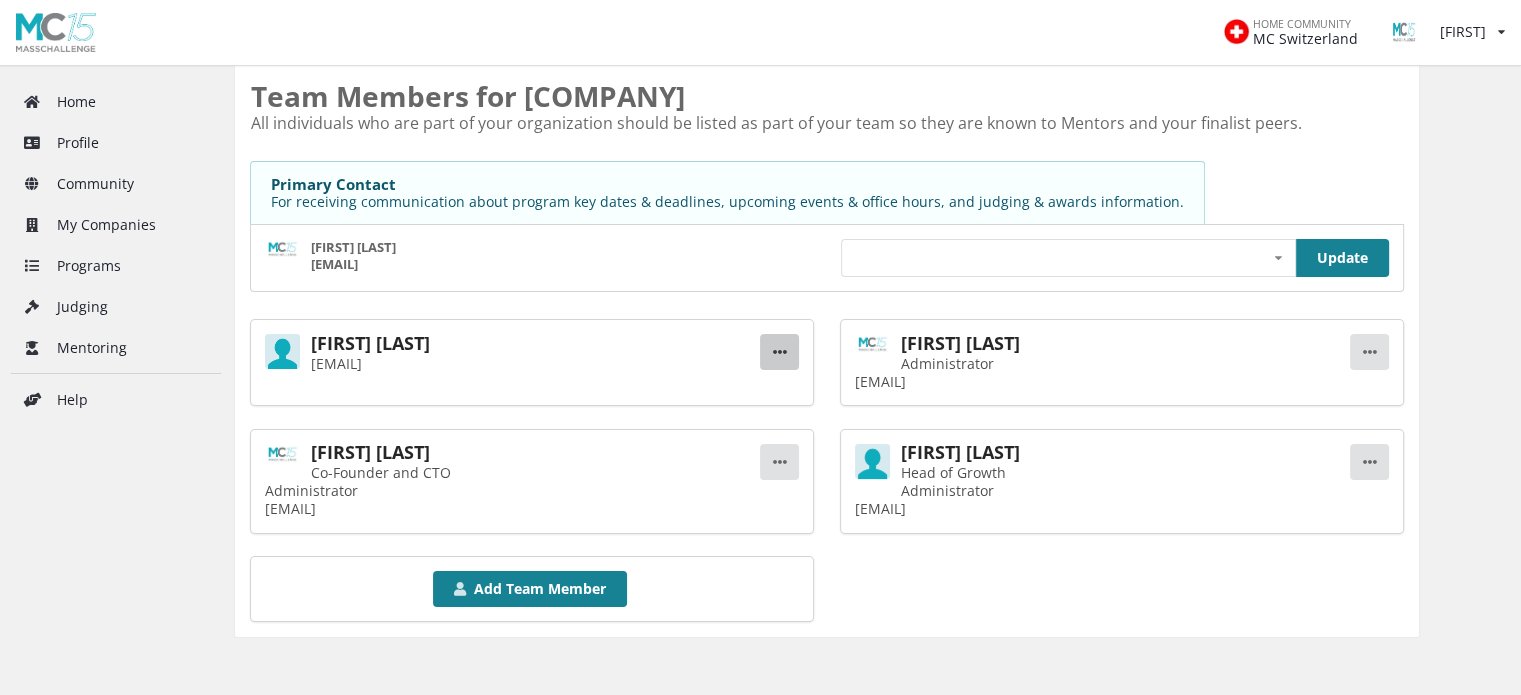 click on "Edit
Remove" at bounding box center [779, 352] 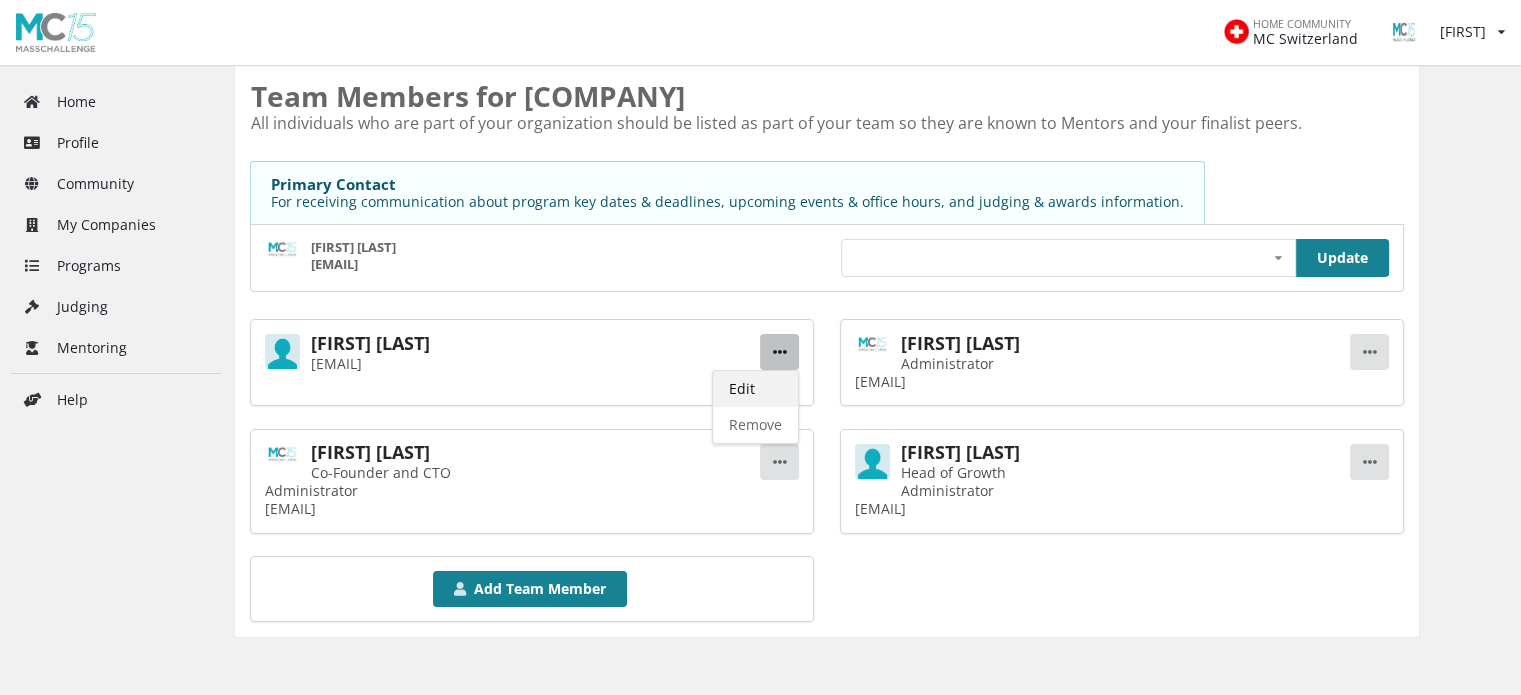 click on "Edit" at bounding box center (755, 389) 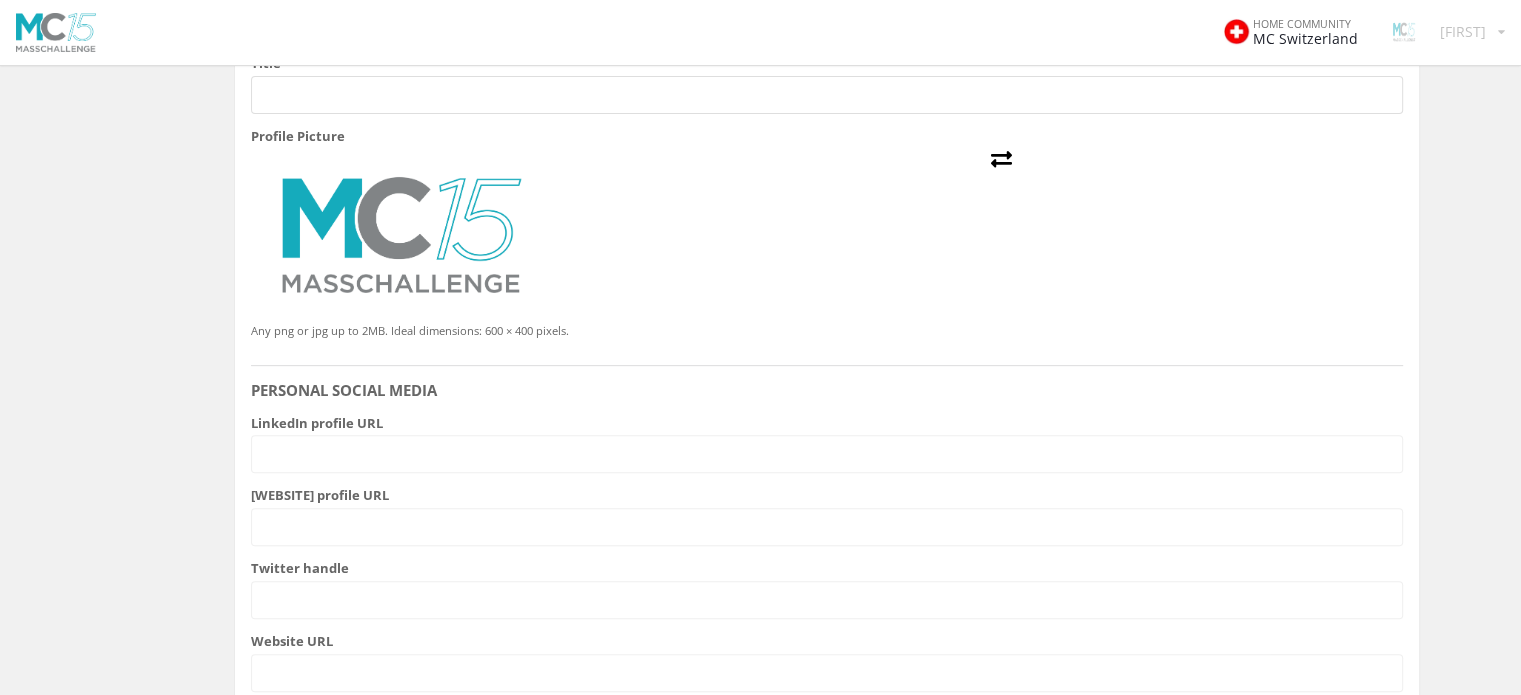 scroll, scrollTop: 800, scrollLeft: 0, axis: vertical 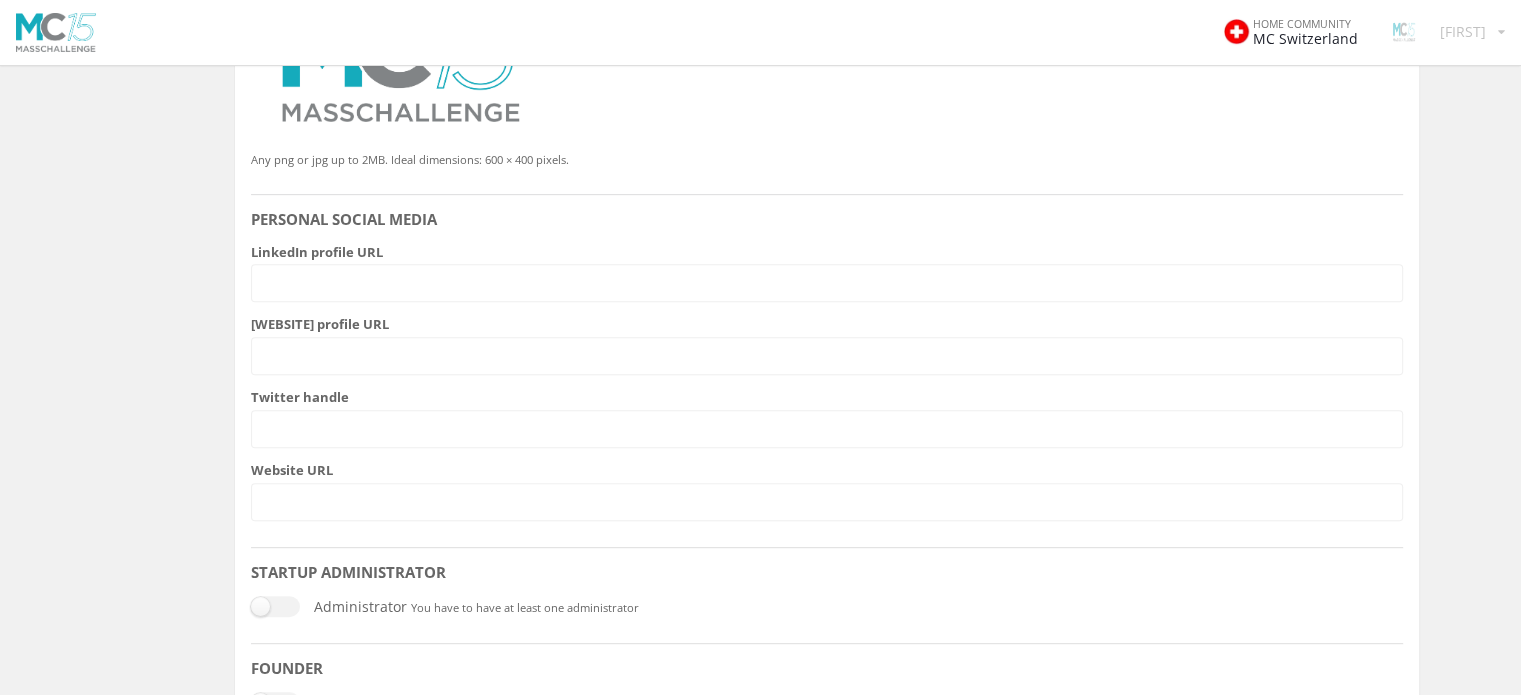 click on "First name
[FIRST]
Last name
[LAST]
Email
[EMAIL]
ADDITIONAL FIELDS
Phone
Title
Profile Picture" at bounding box center (827, 116) 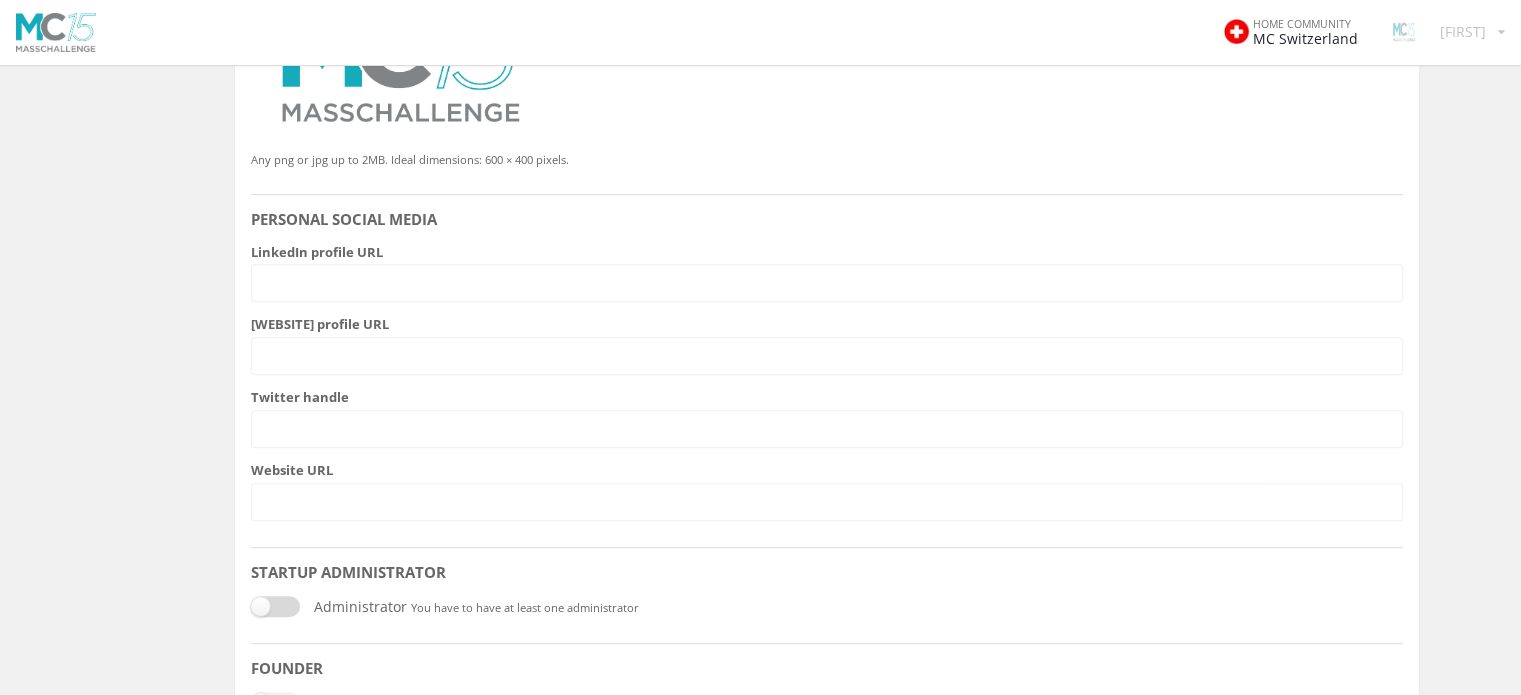 click on "Administrator" at bounding box center [329, 606] 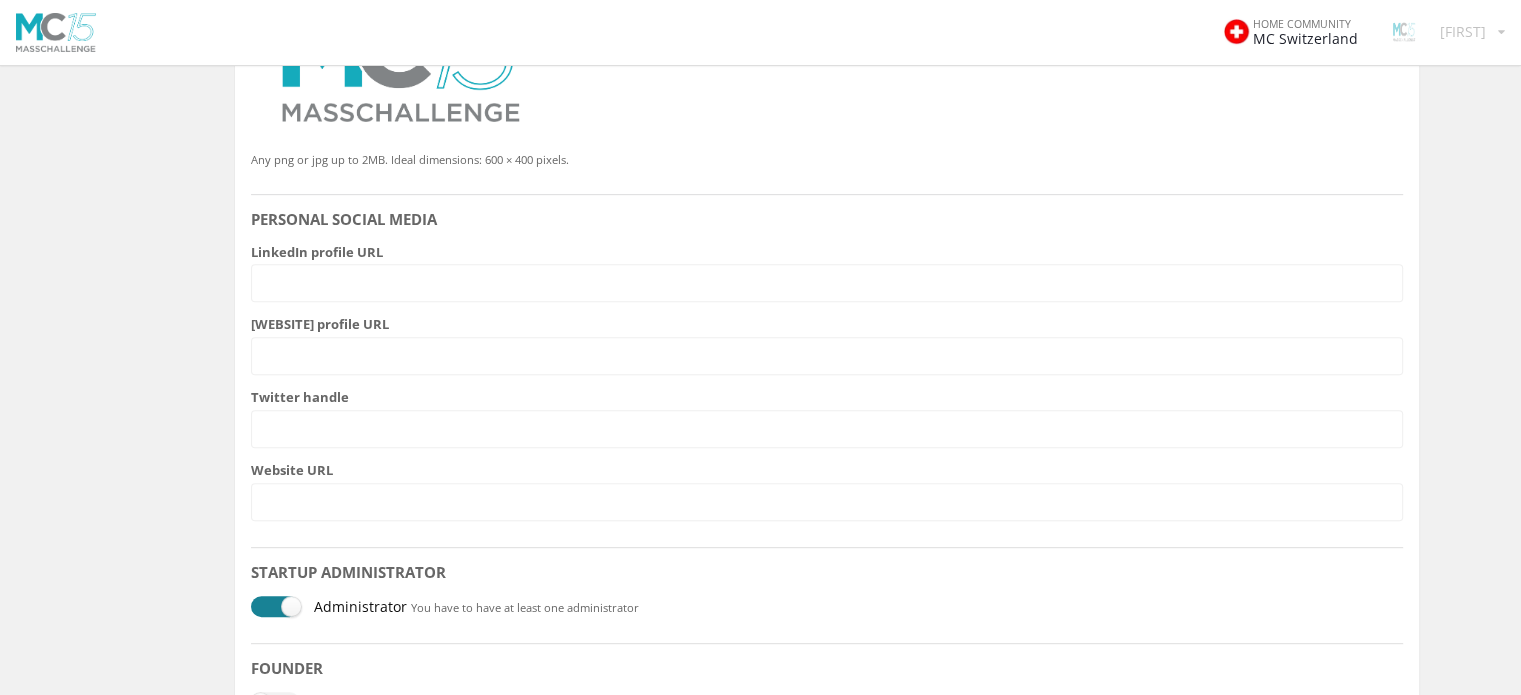 click on "HOME COMMUNITY
MC Switzerland
Devi
View/edit profile
Change password
Log out
Edge" at bounding box center (760, 90) 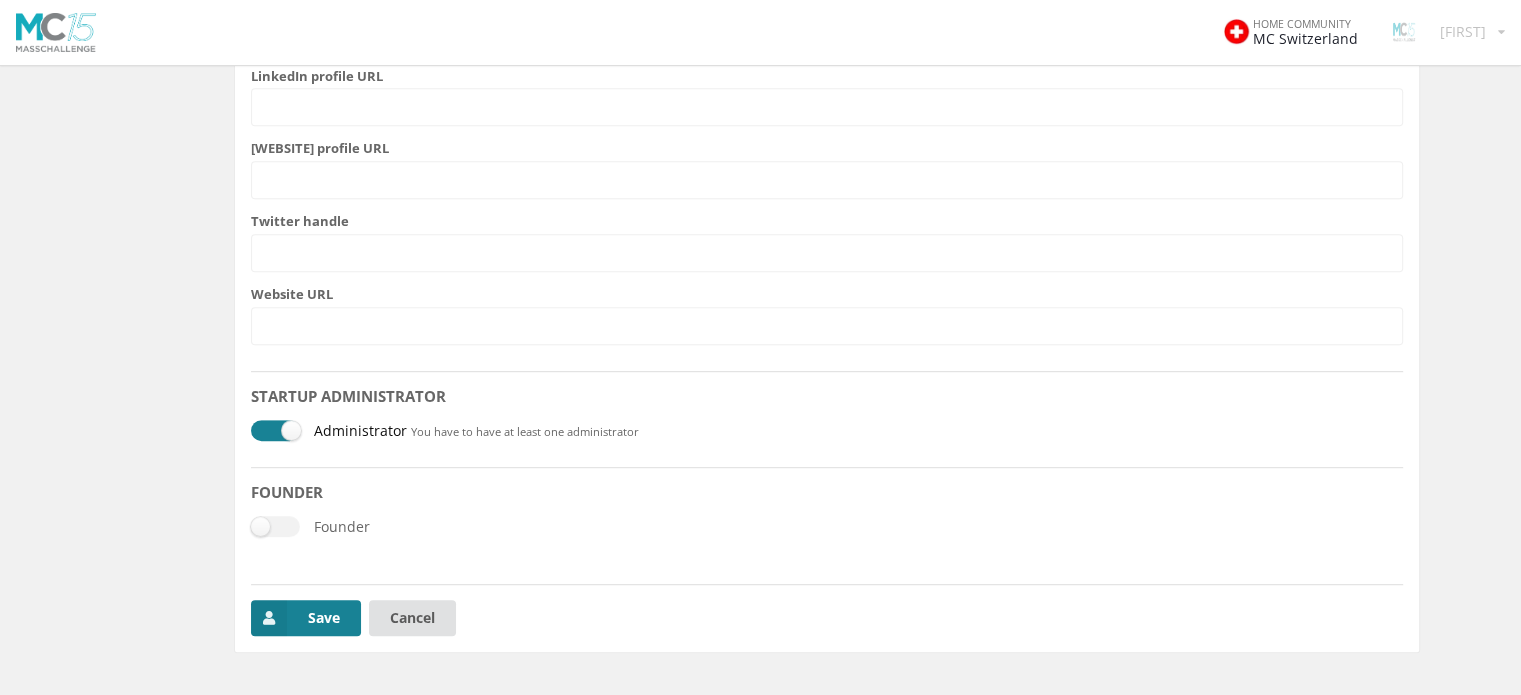 scroll, scrollTop: 1079, scrollLeft: 0, axis: vertical 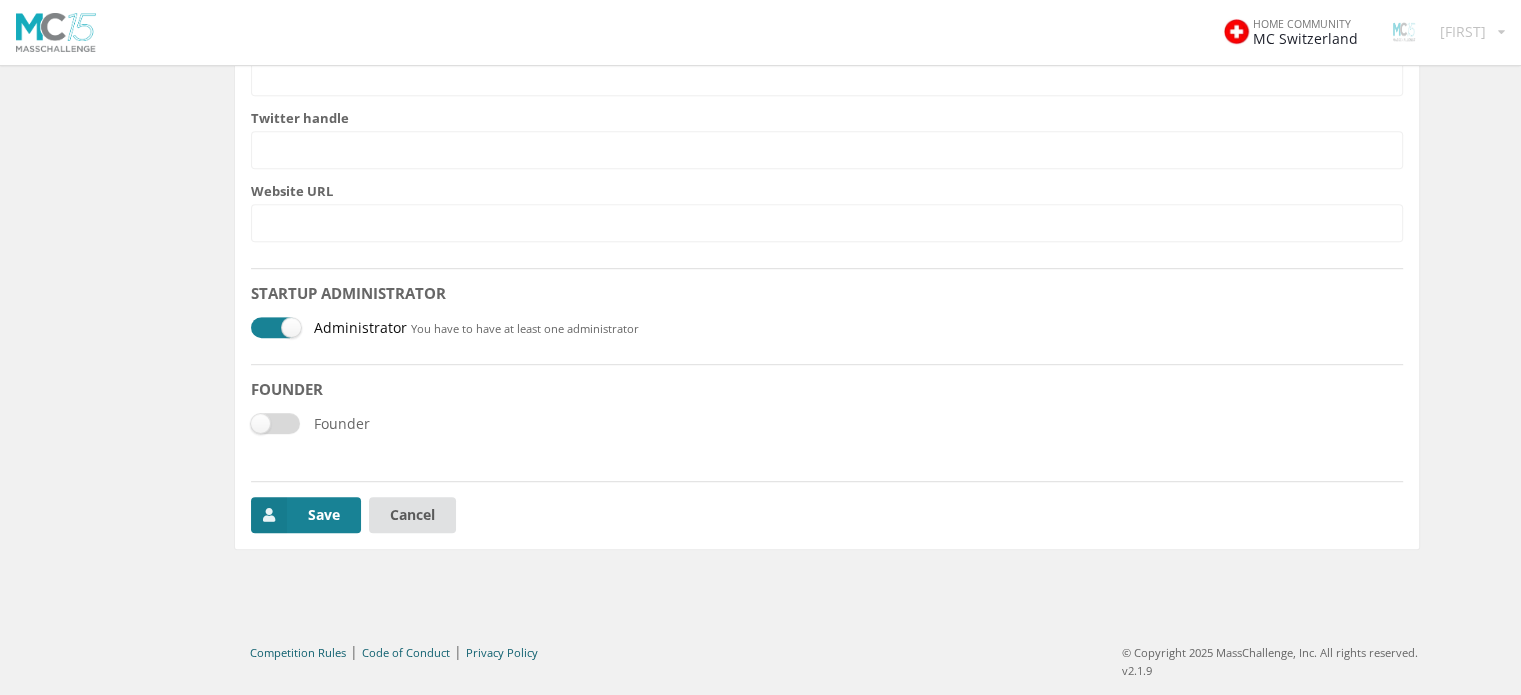 click on "Founder" at bounding box center (329, 327) 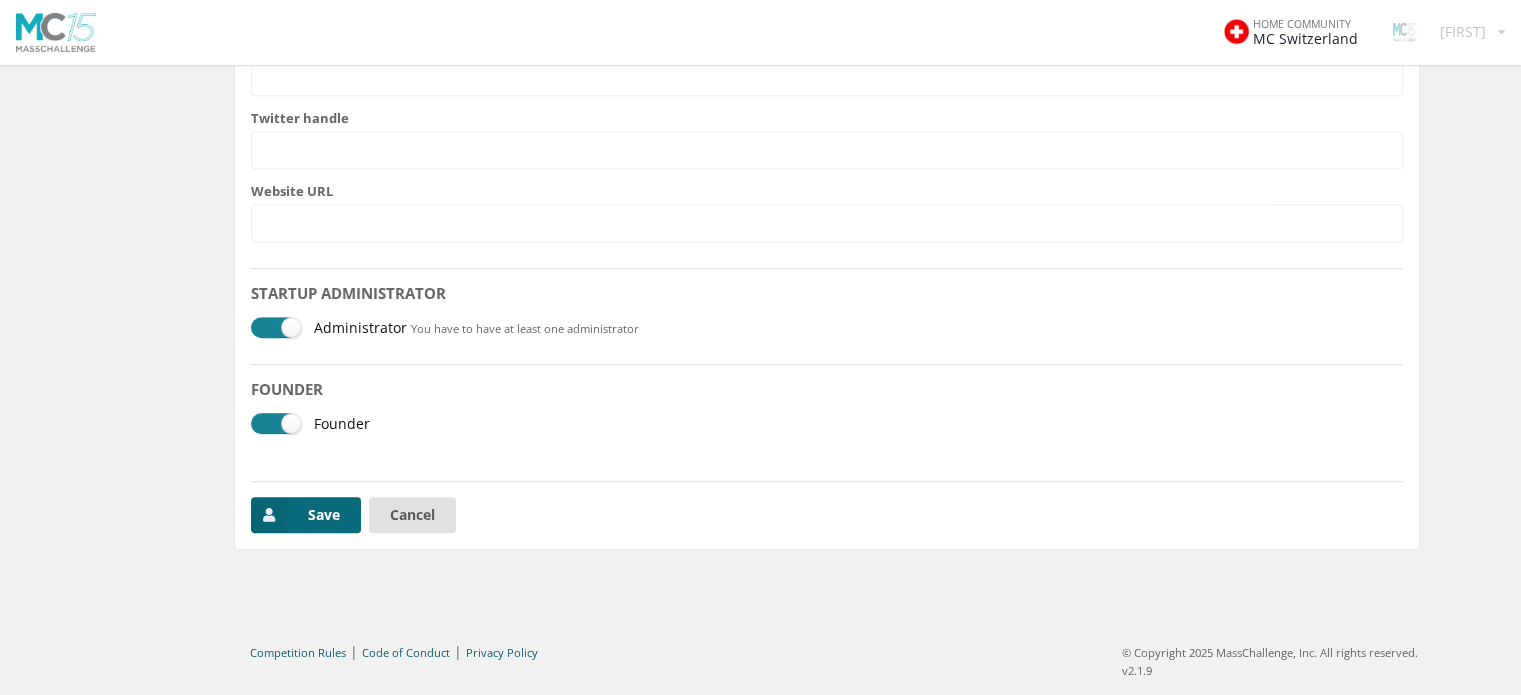 click on "Save" at bounding box center (306, 515) 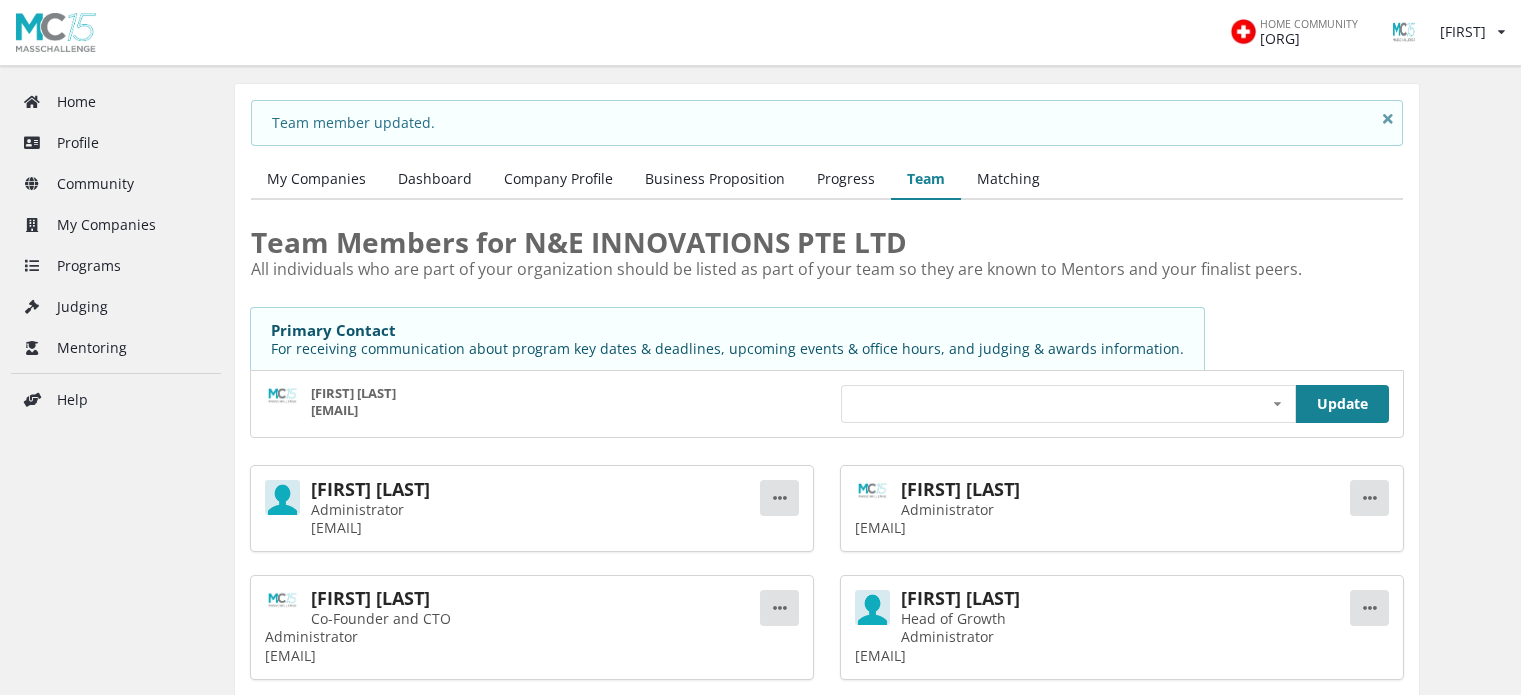 scroll, scrollTop: 0, scrollLeft: 0, axis: both 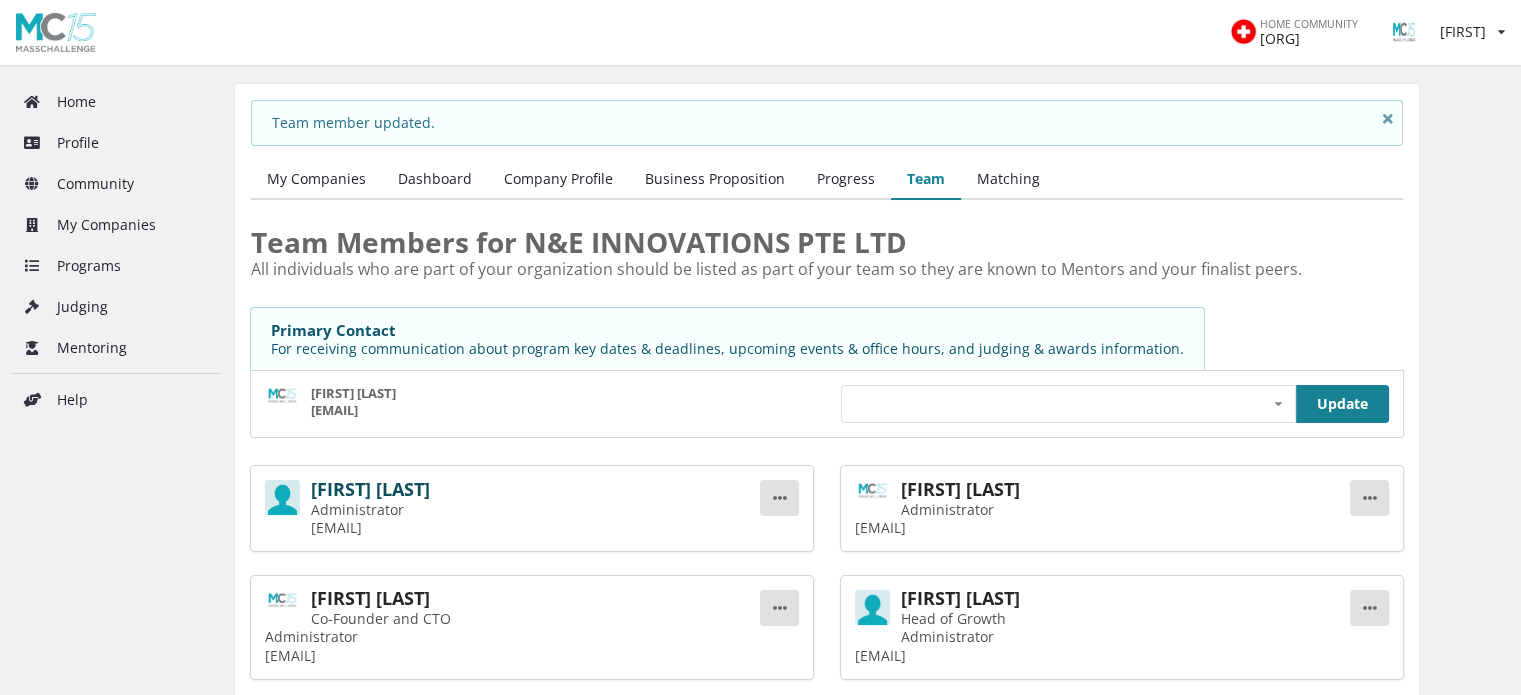 click on "Didi Gan" at bounding box center [532, 489] 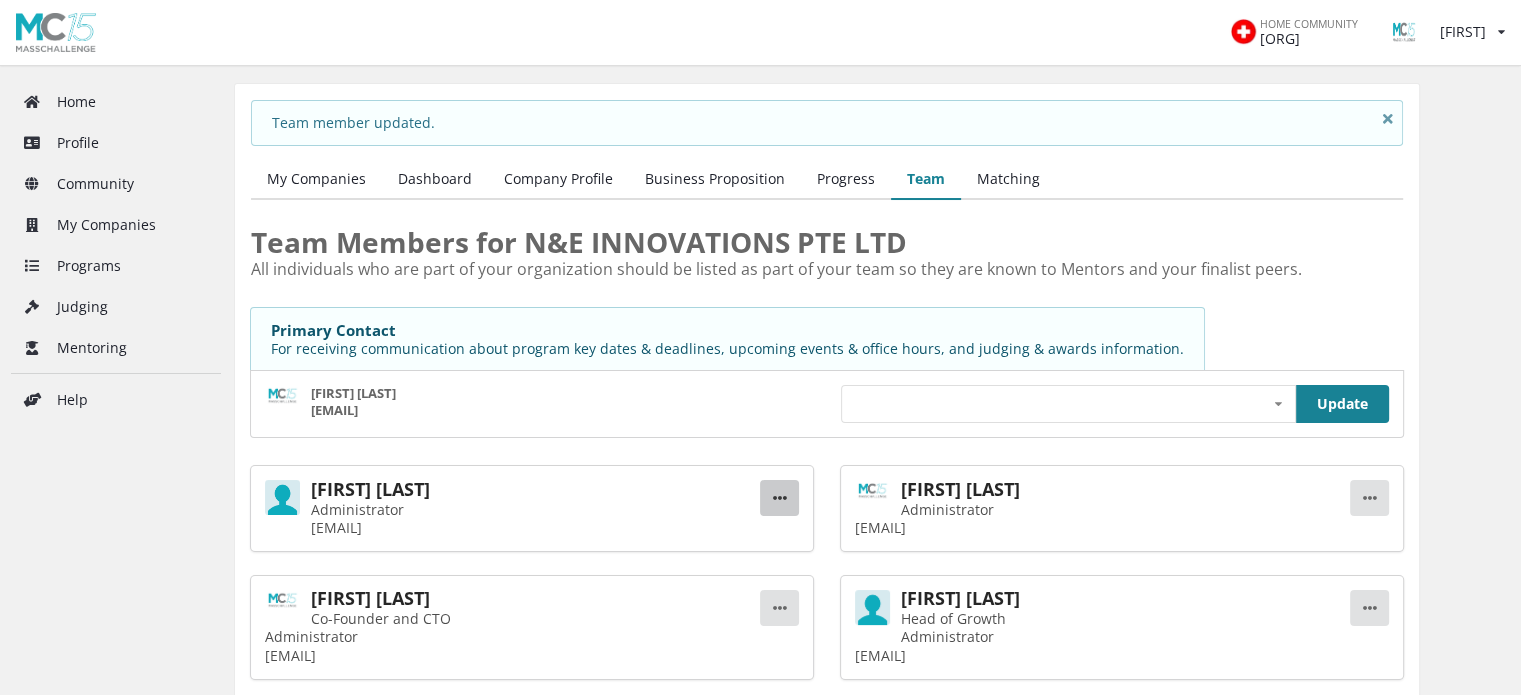 click on "Edit
Remove" at bounding box center (779, 498) 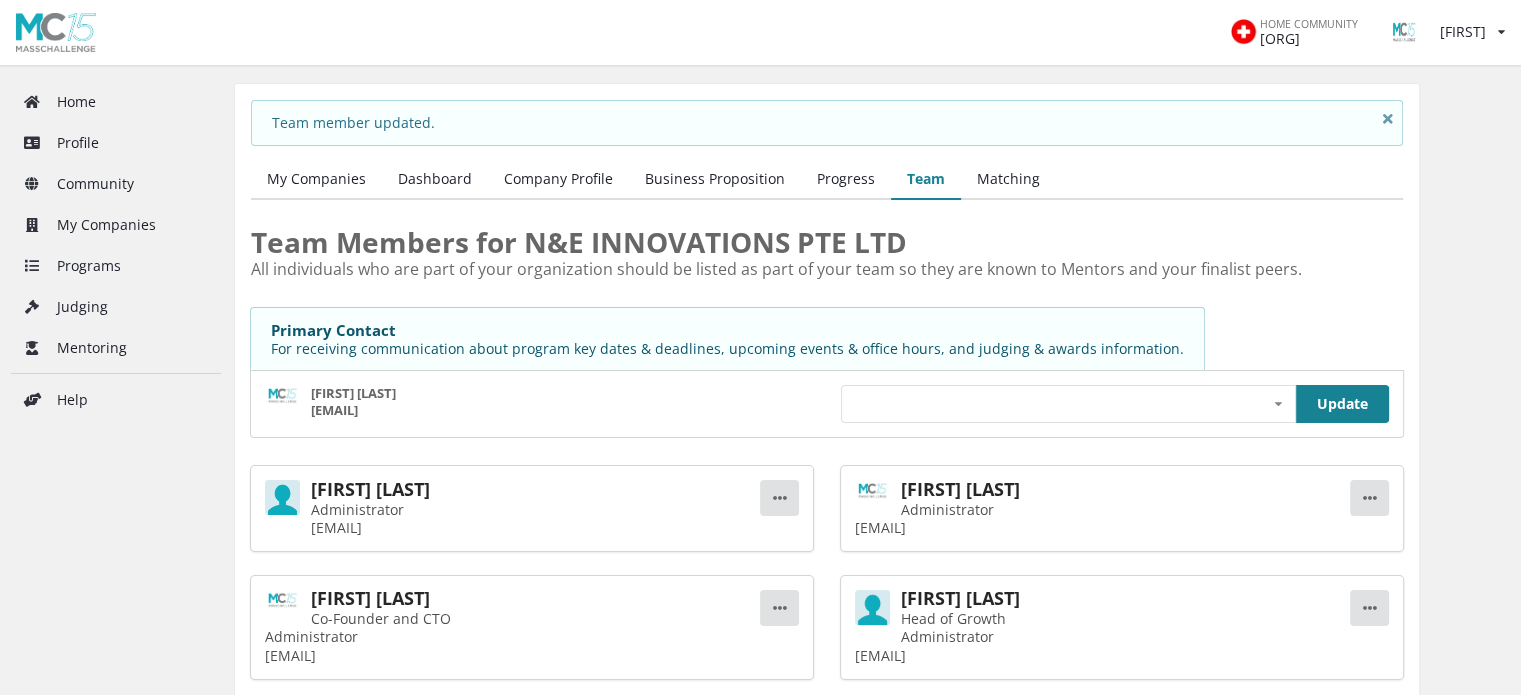 click on "Administrator
mqdidigan@gmail.com" at bounding box center (532, 519) 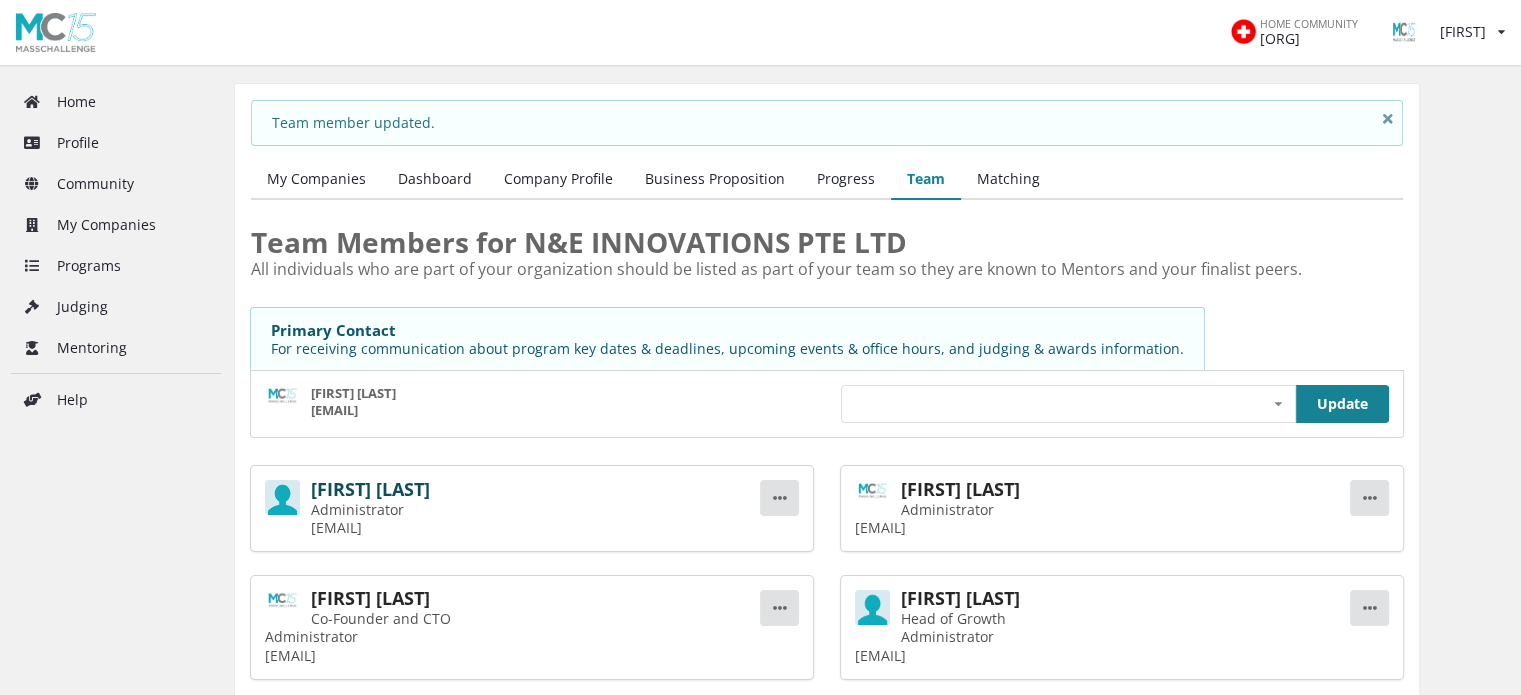 click on "Didi Gan" at bounding box center [532, 489] 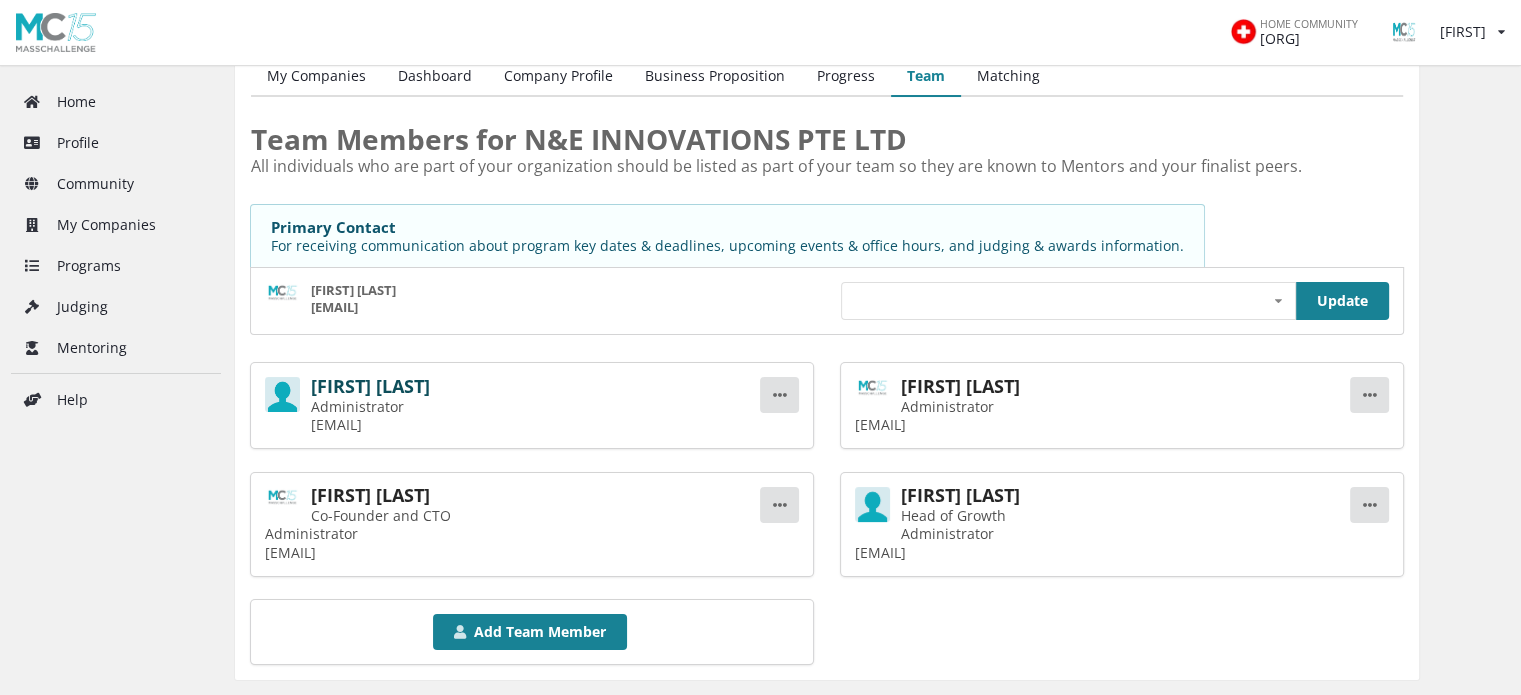 scroll, scrollTop: 240, scrollLeft: 0, axis: vertical 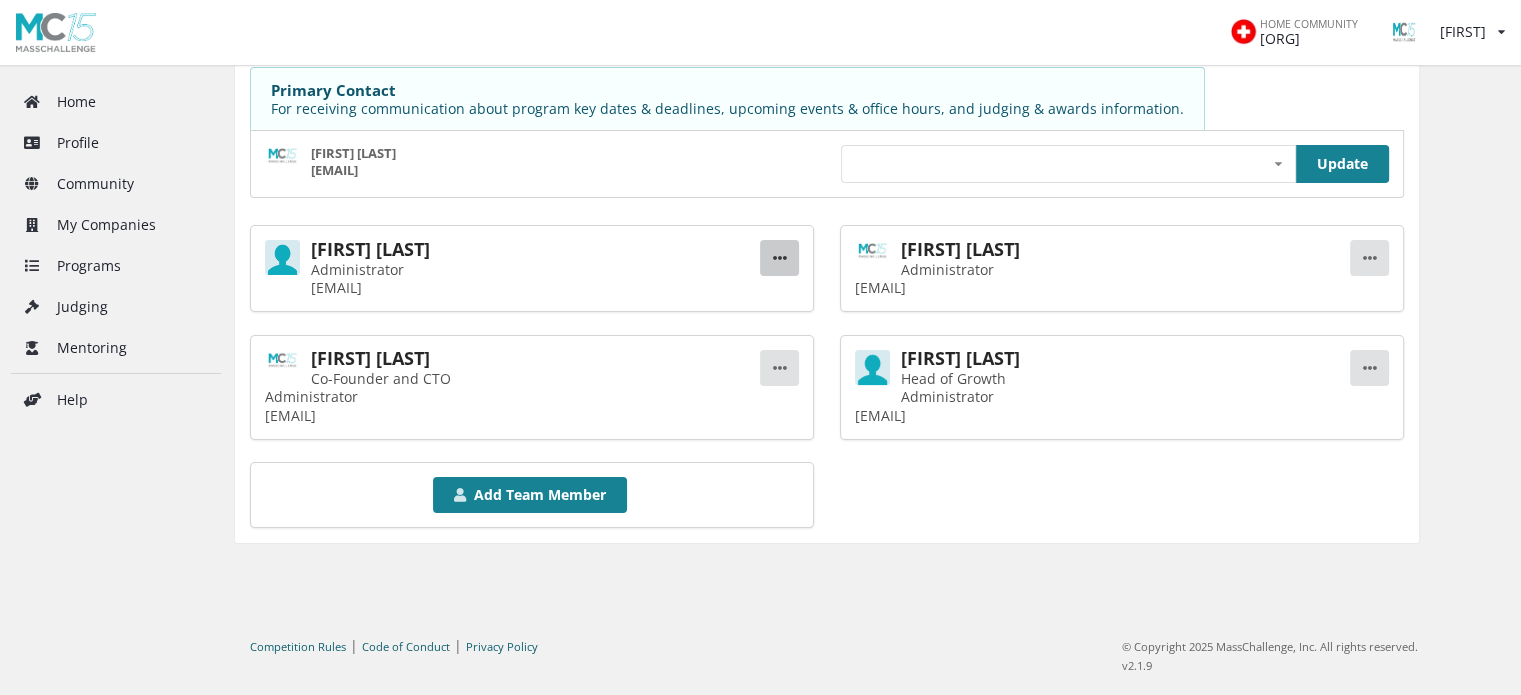 click at bounding box center [779, 258] 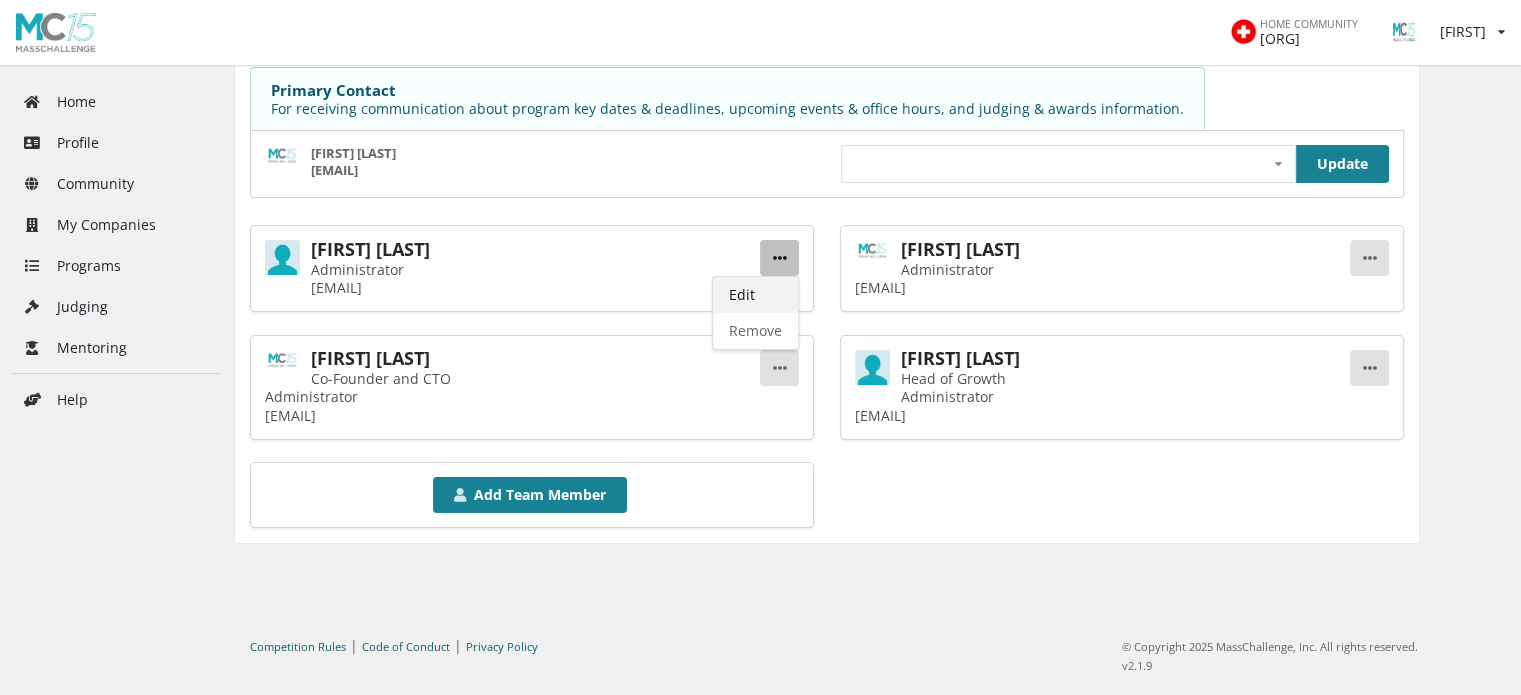 click on "Edit" at bounding box center [755, 295] 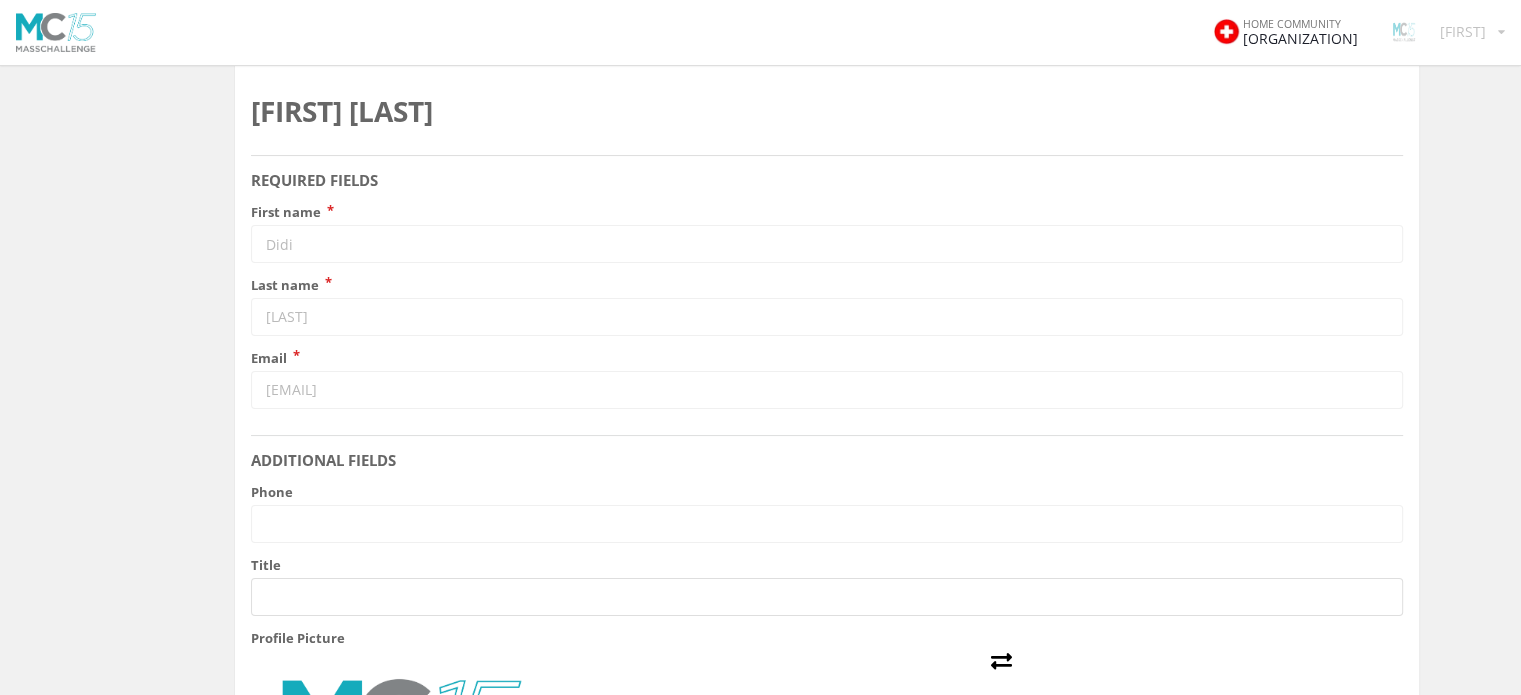 scroll, scrollTop: 0, scrollLeft: 0, axis: both 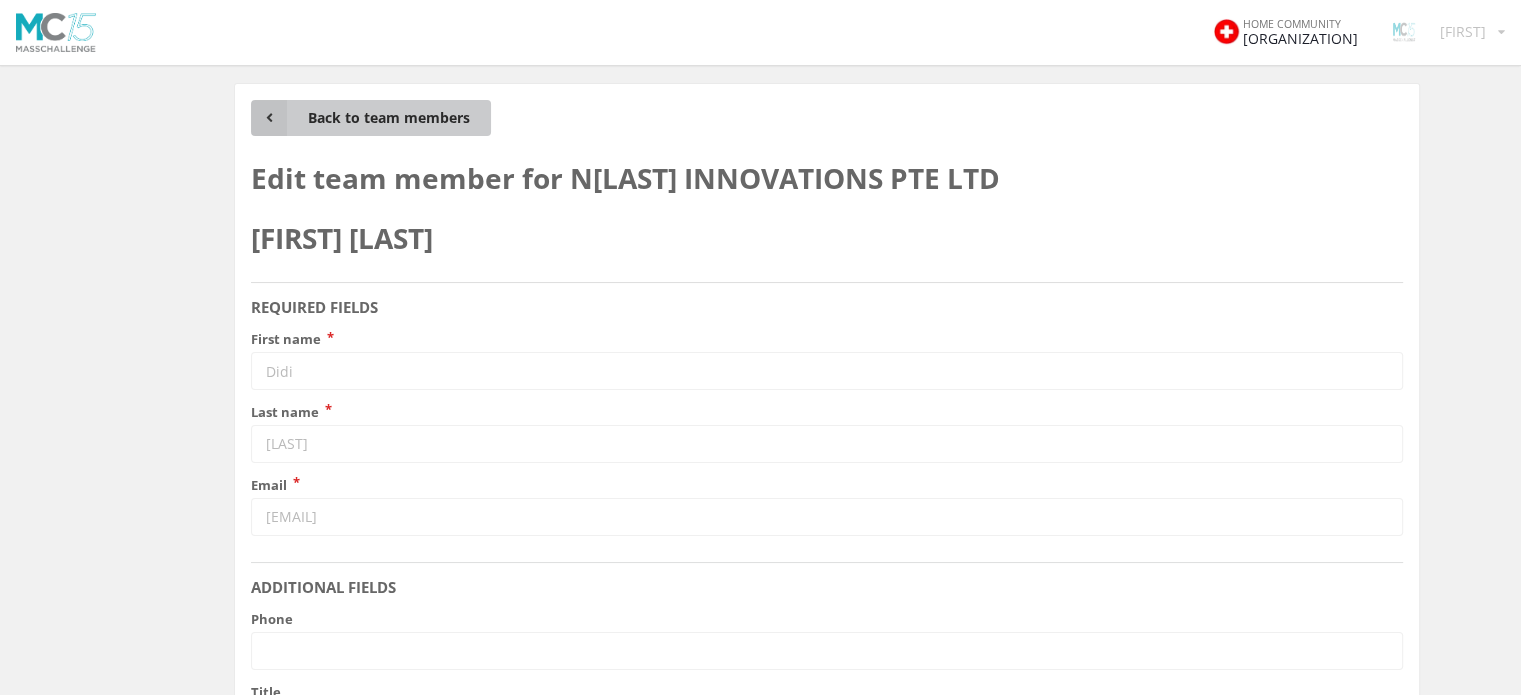 click on "Back to team members" at bounding box center [371, 118] 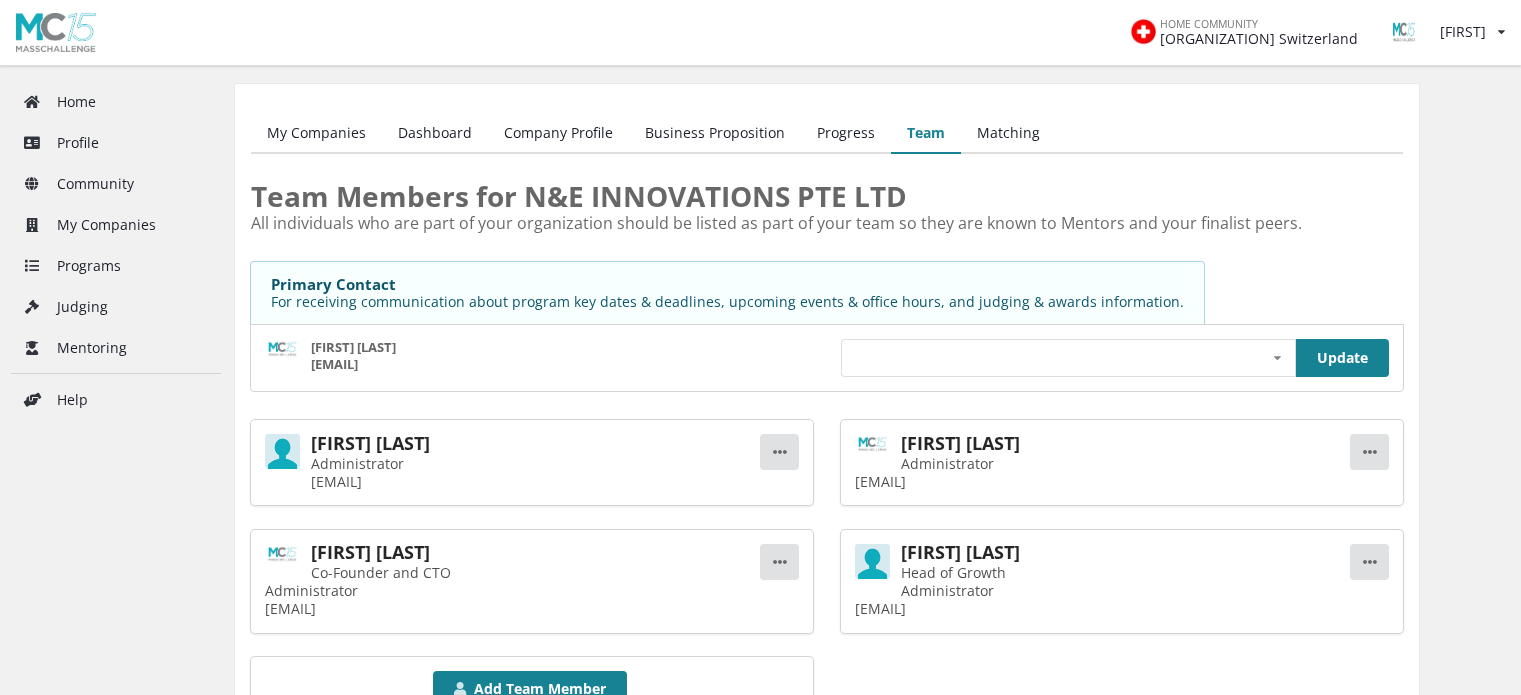 scroll, scrollTop: 0, scrollLeft: 0, axis: both 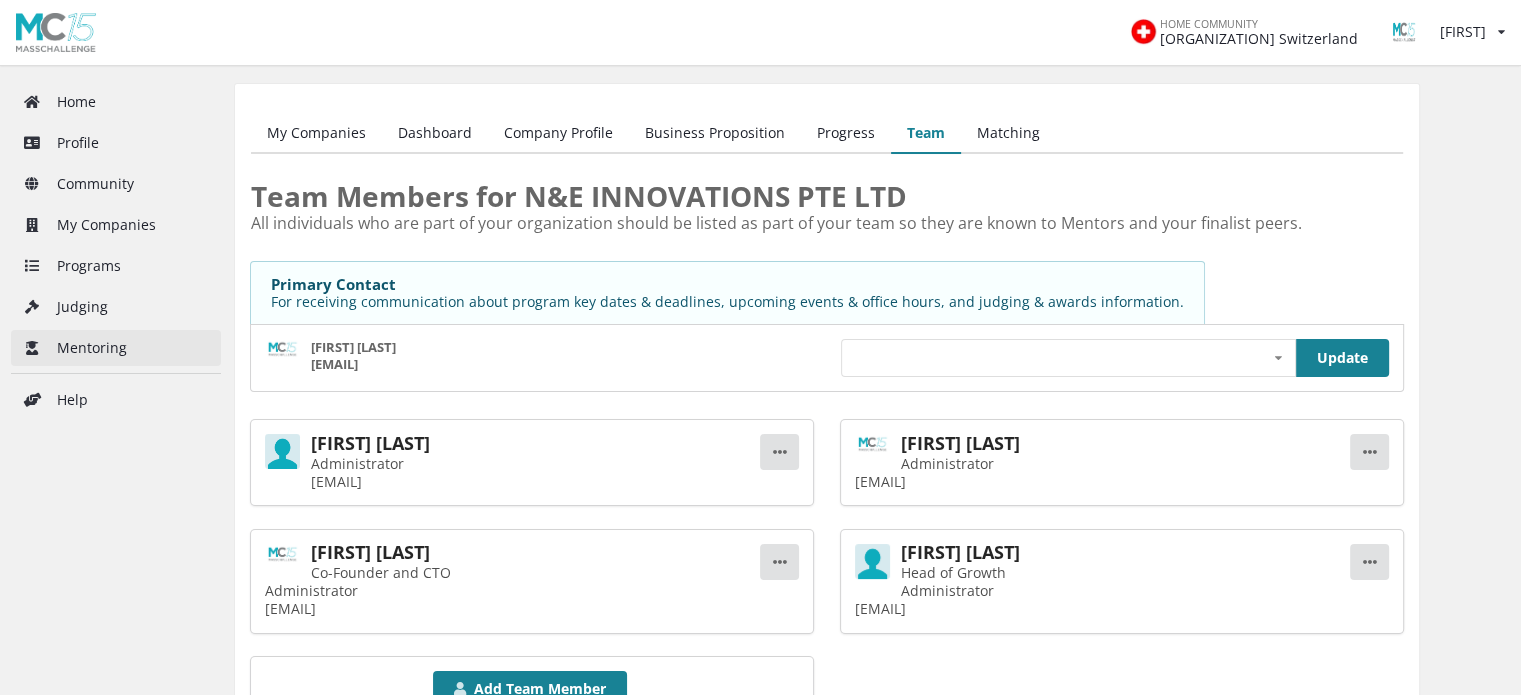 click on "Mentoring" at bounding box center (116, 348) 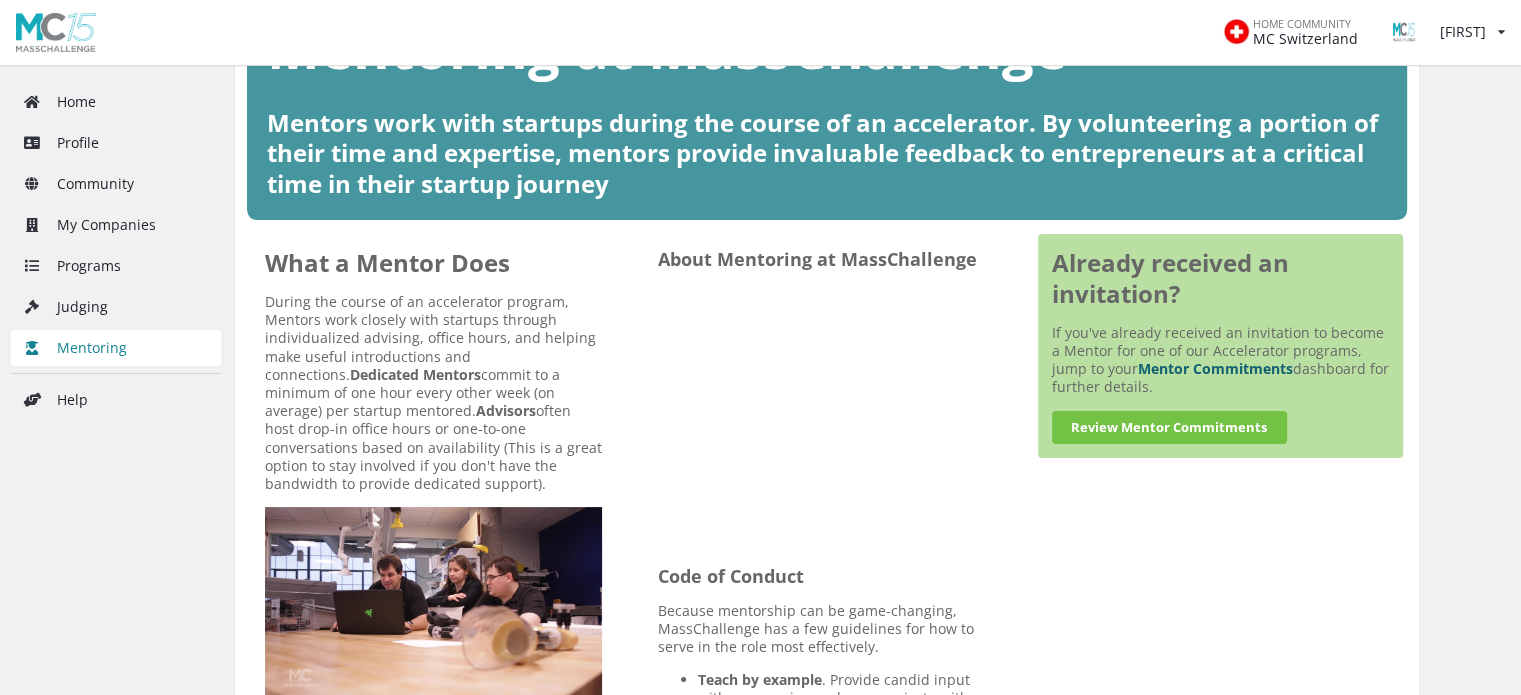 scroll, scrollTop: 0, scrollLeft: 0, axis: both 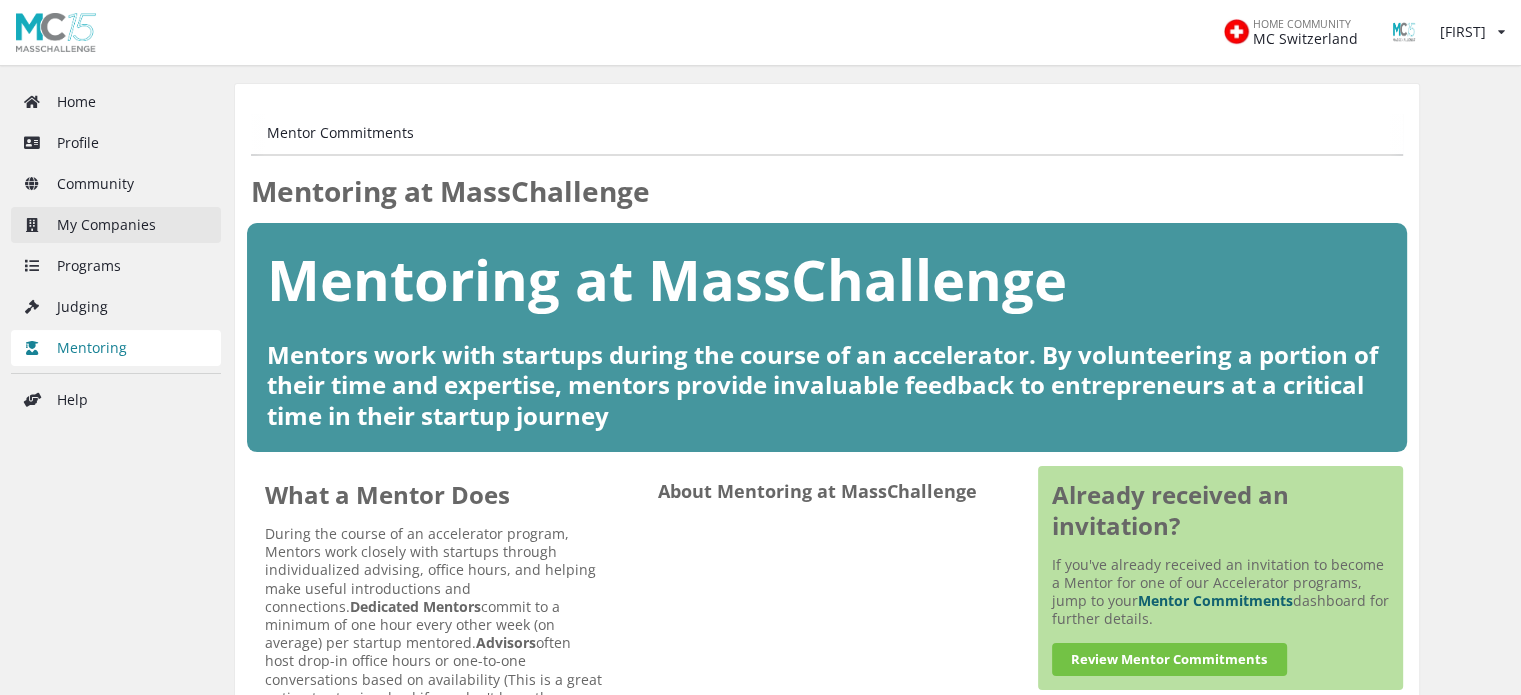 click on "My Companies" at bounding box center (116, 225) 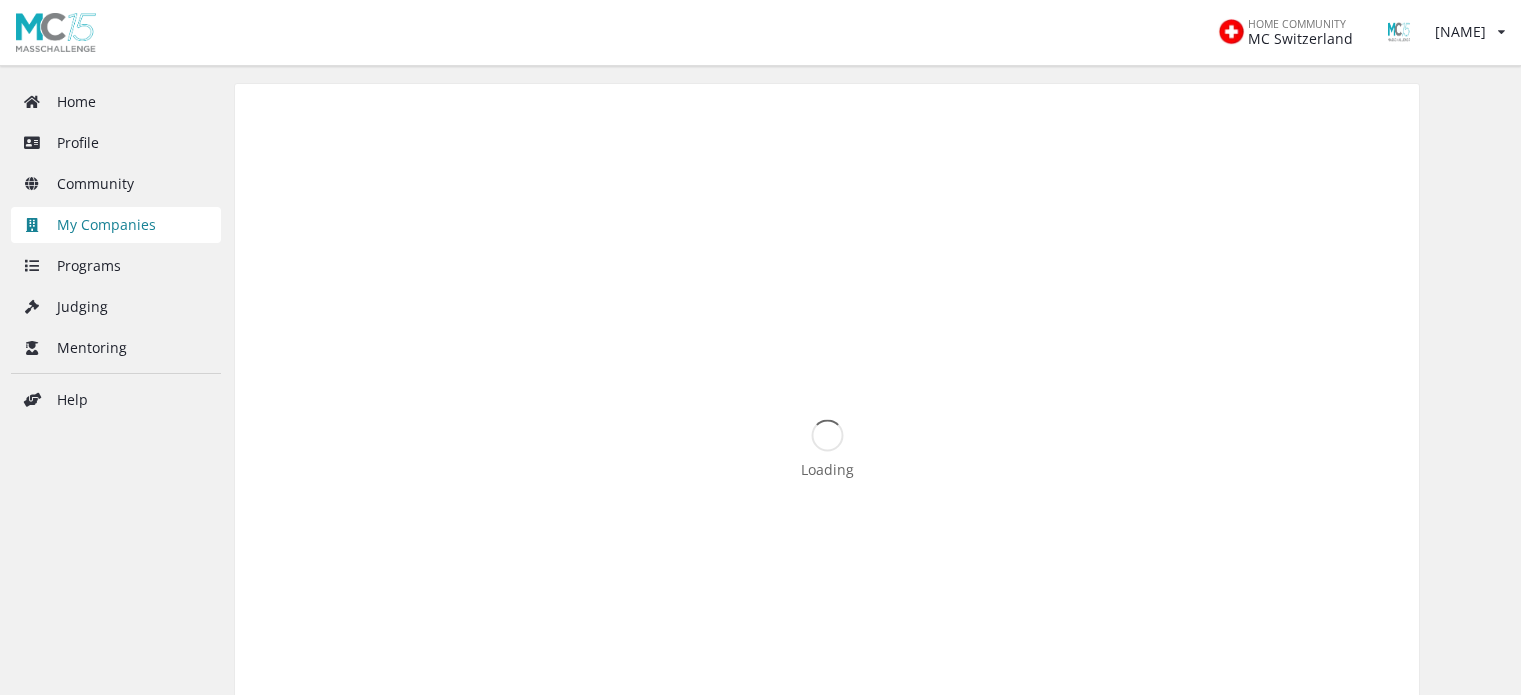 scroll, scrollTop: 0, scrollLeft: 0, axis: both 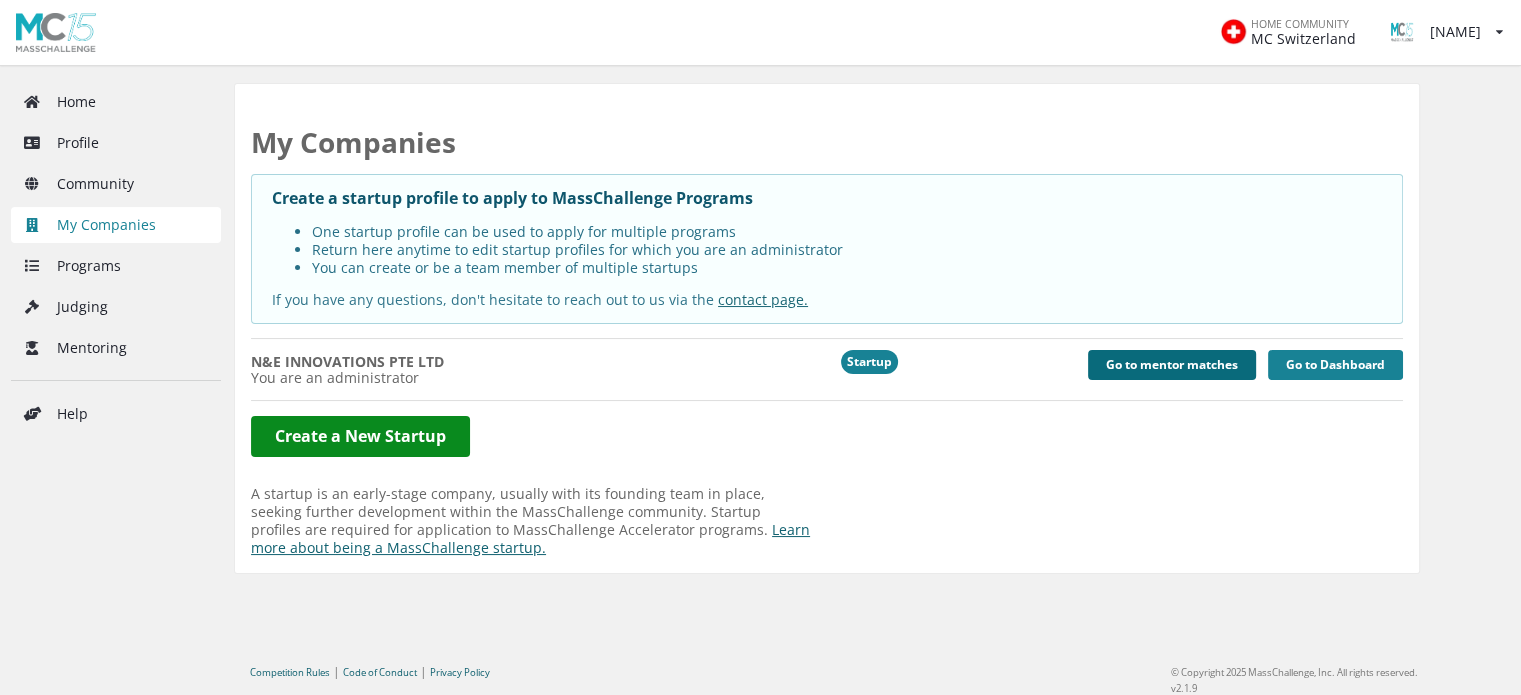 click on "Go to mentor matches" at bounding box center [1172, 365] 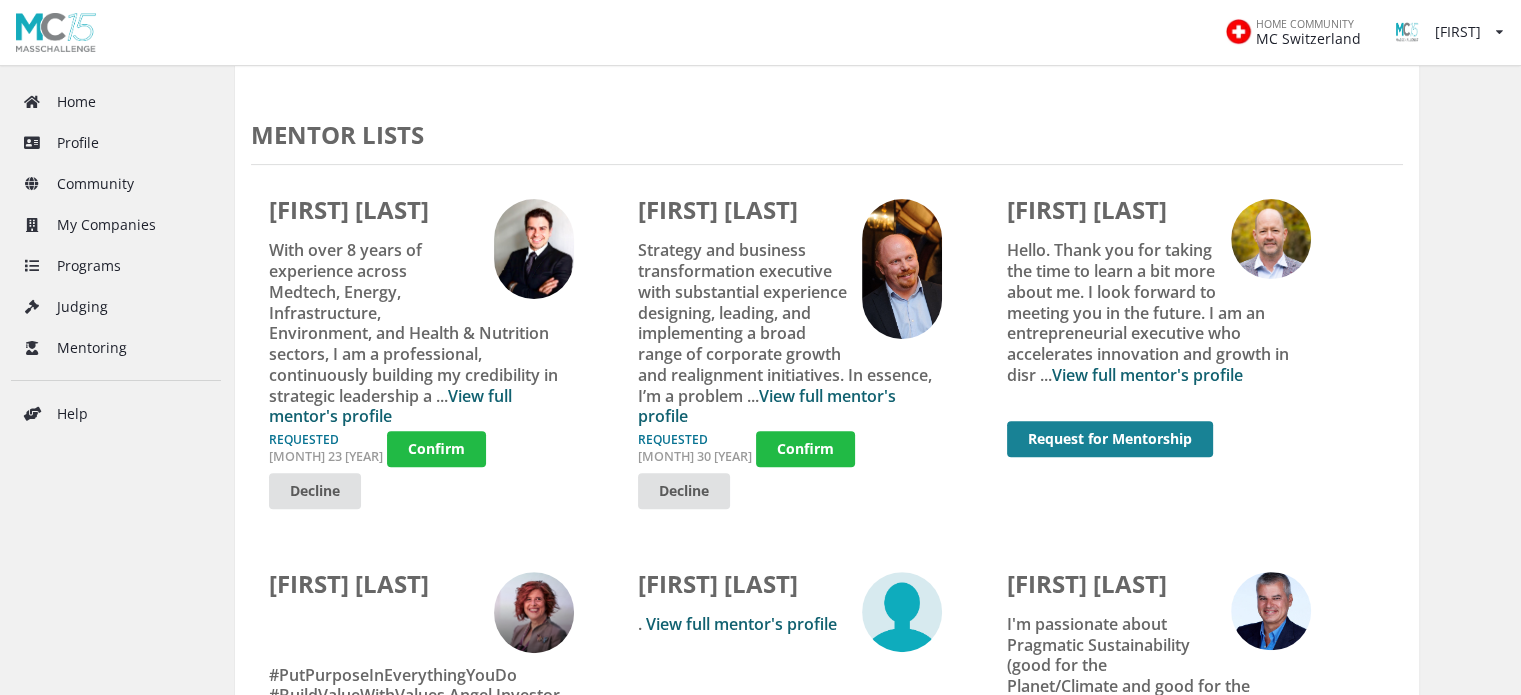scroll, scrollTop: 500, scrollLeft: 0, axis: vertical 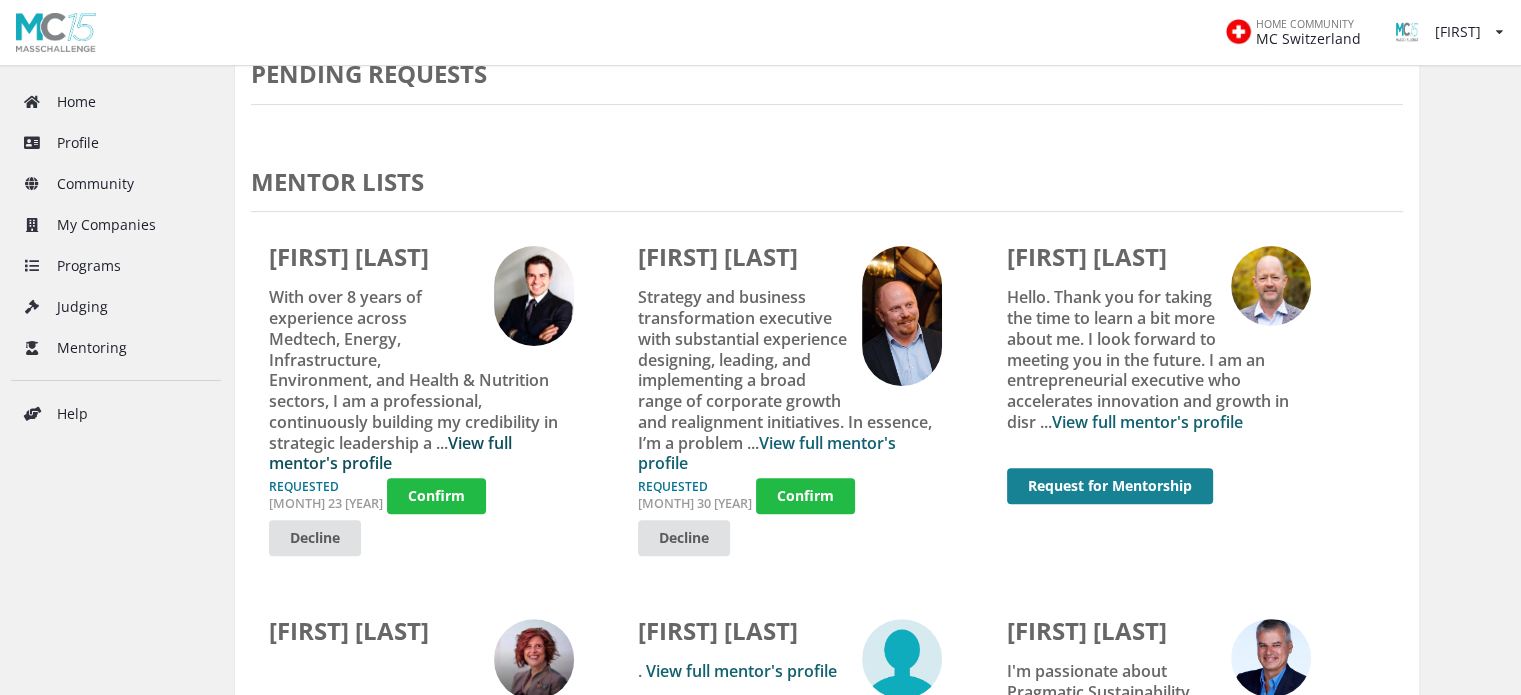 click on "View full mentor's profile" at bounding box center [390, 453] 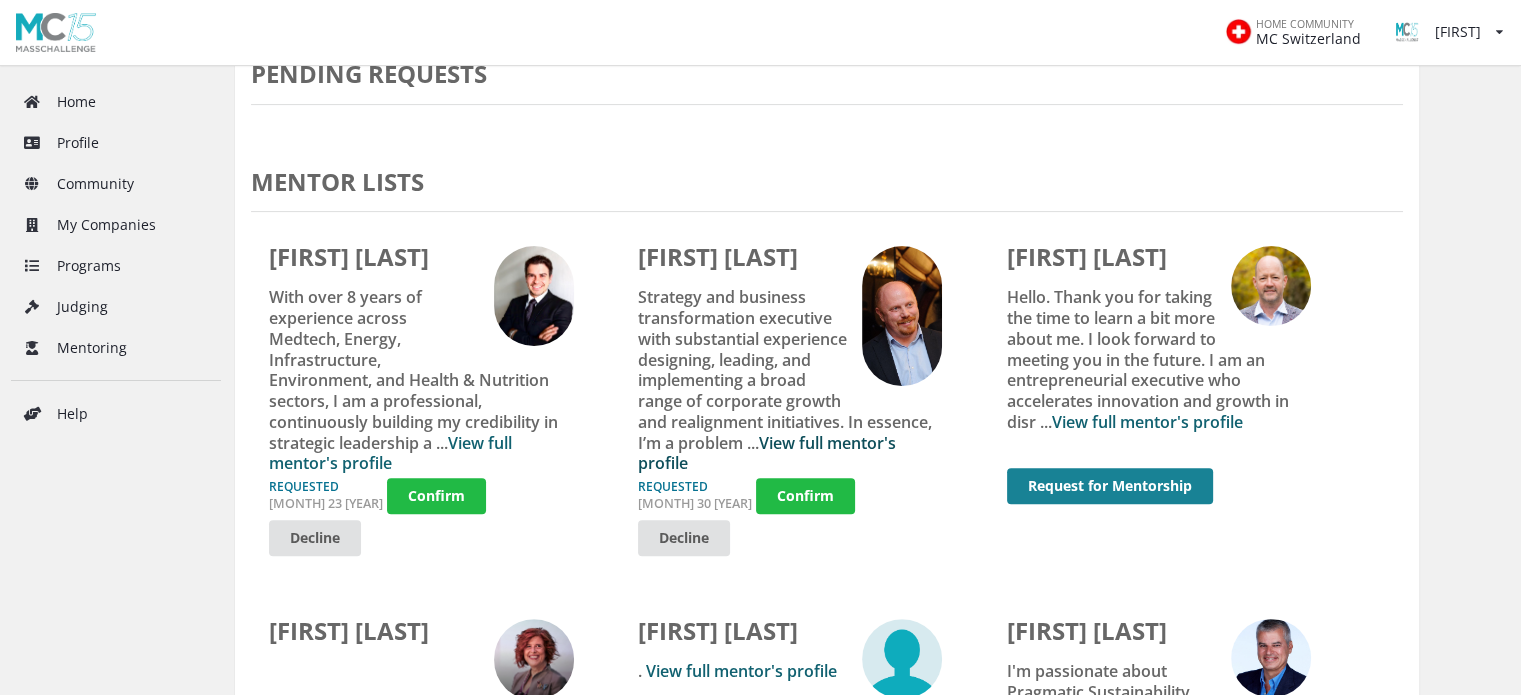 click on "View full mentor's profile" at bounding box center (767, 453) 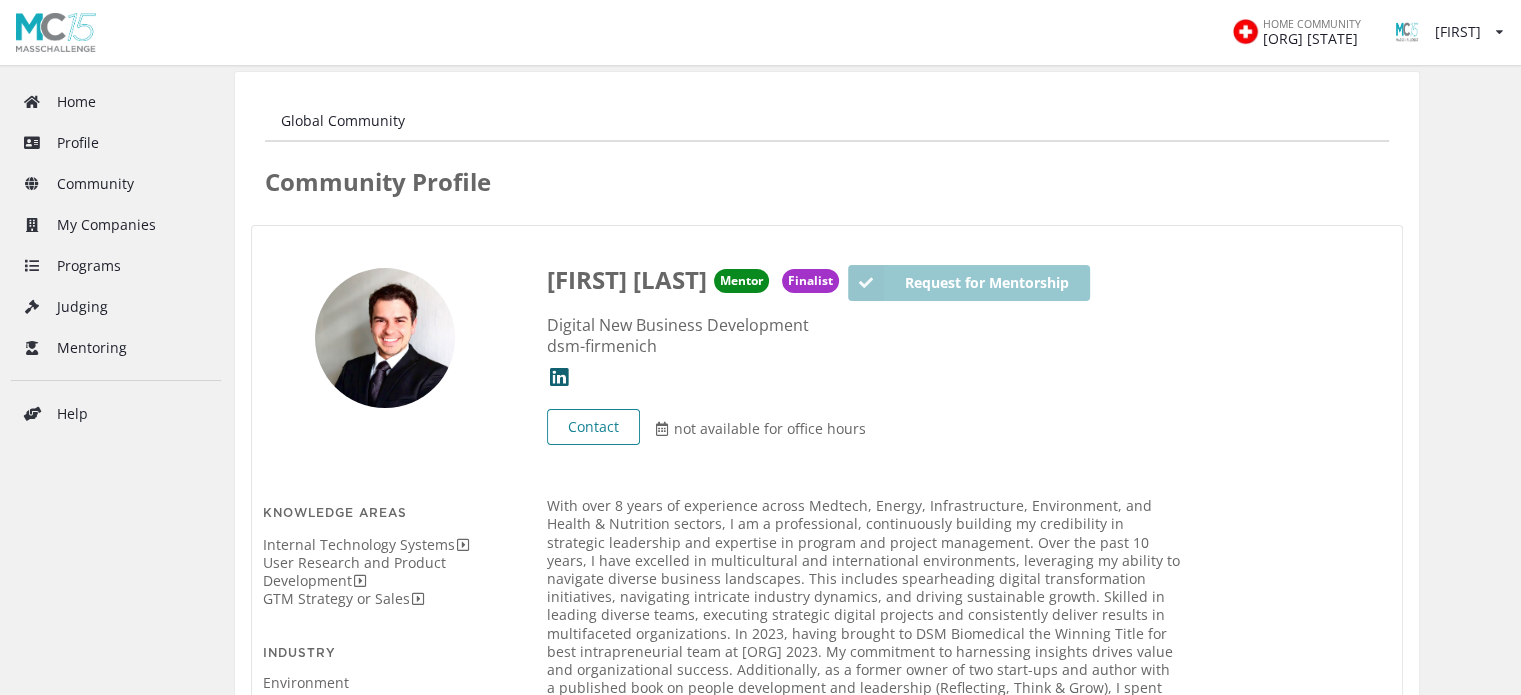 scroll, scrollTop: 0, scrollLeft: 0, axis: both 